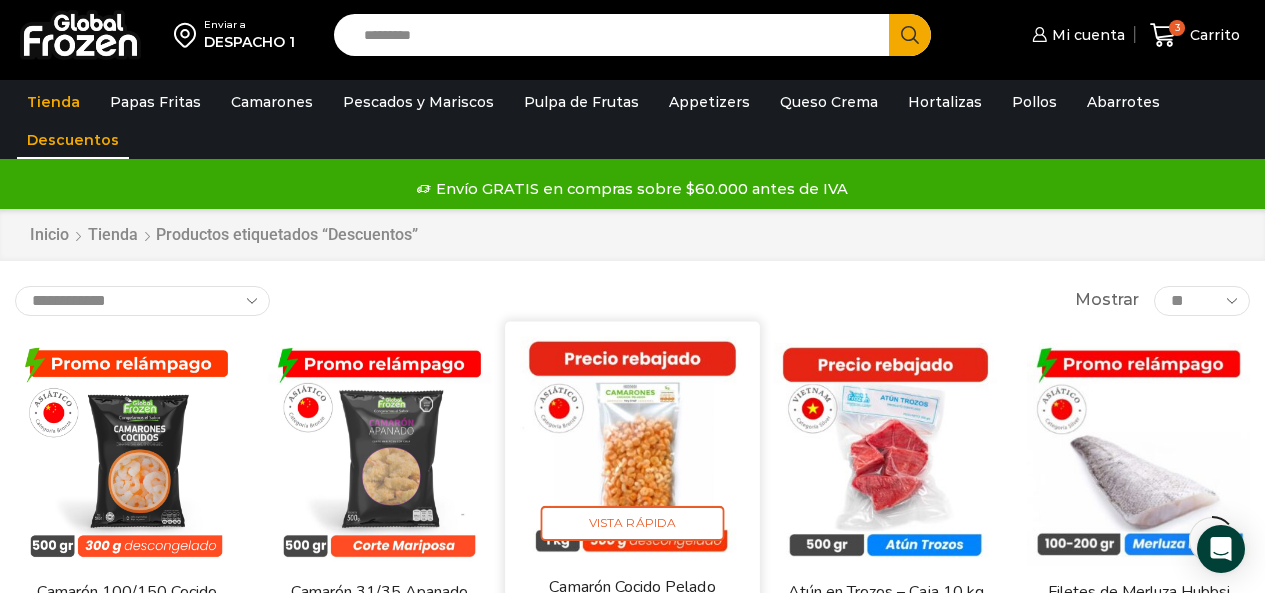 scroll, scrollTop: 200, scrollLeft: 0, axis: vertical 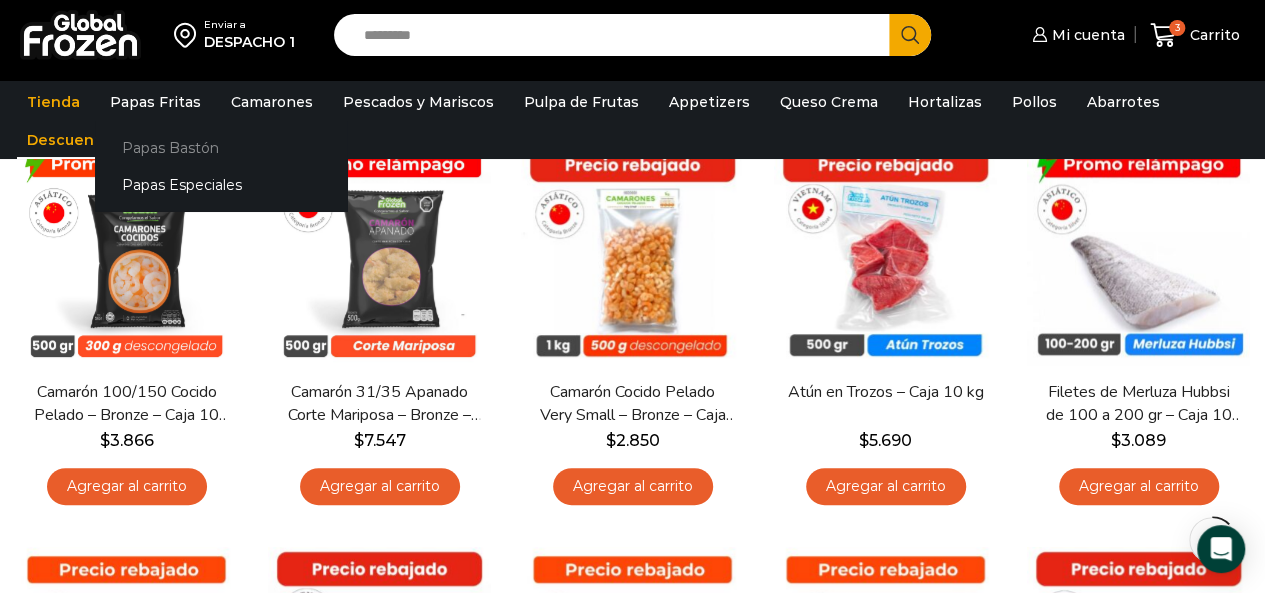 click on "Papas Bastón" at bounding box center [221, 147] 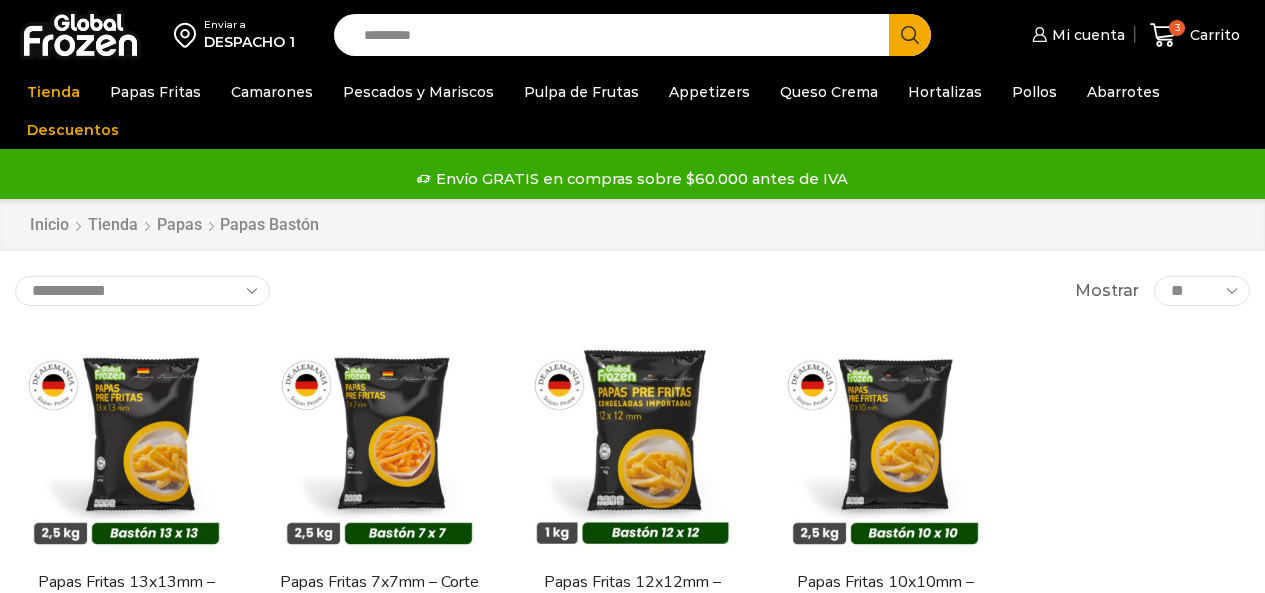 scroll, scrollTop: 0, scrollLeft: 0, axis: both 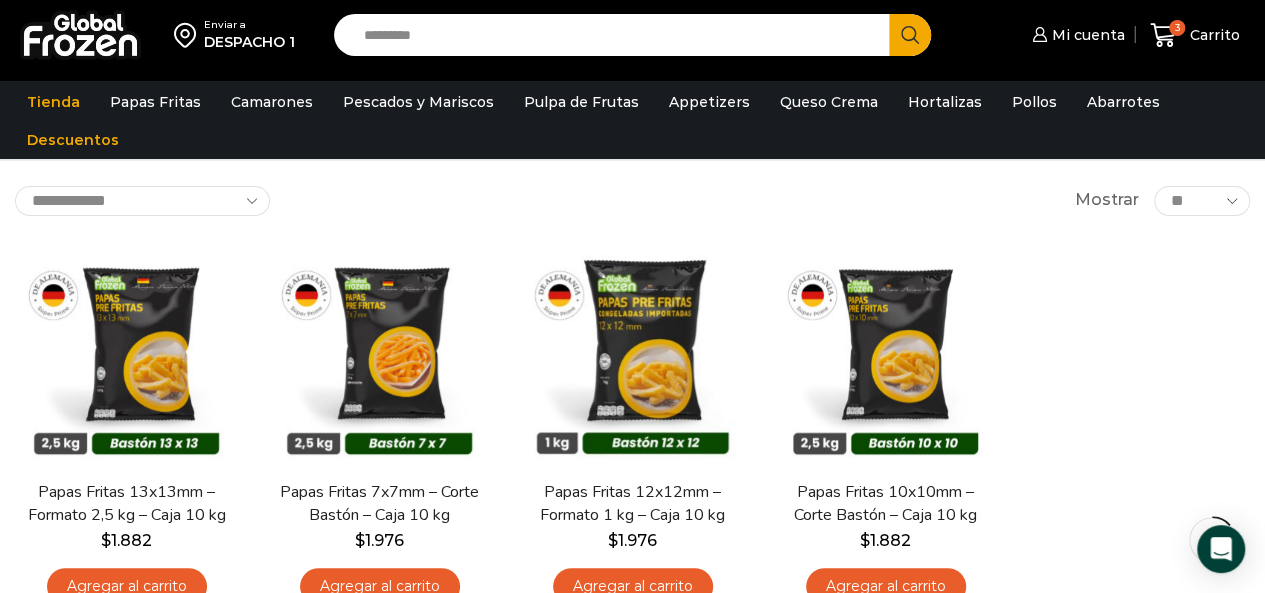 click on "Enviar a
DESPACHO 1
Search input
Search
Mi cuenta" at bounding box center [632, 349] 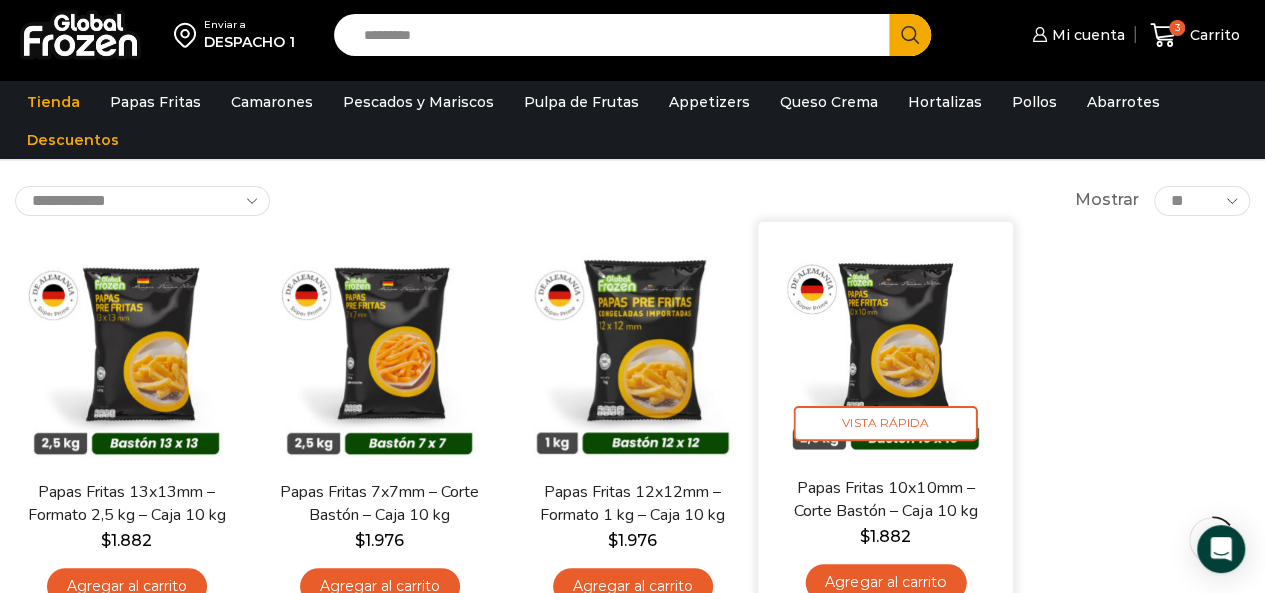 click at bounding box center (885, 349) 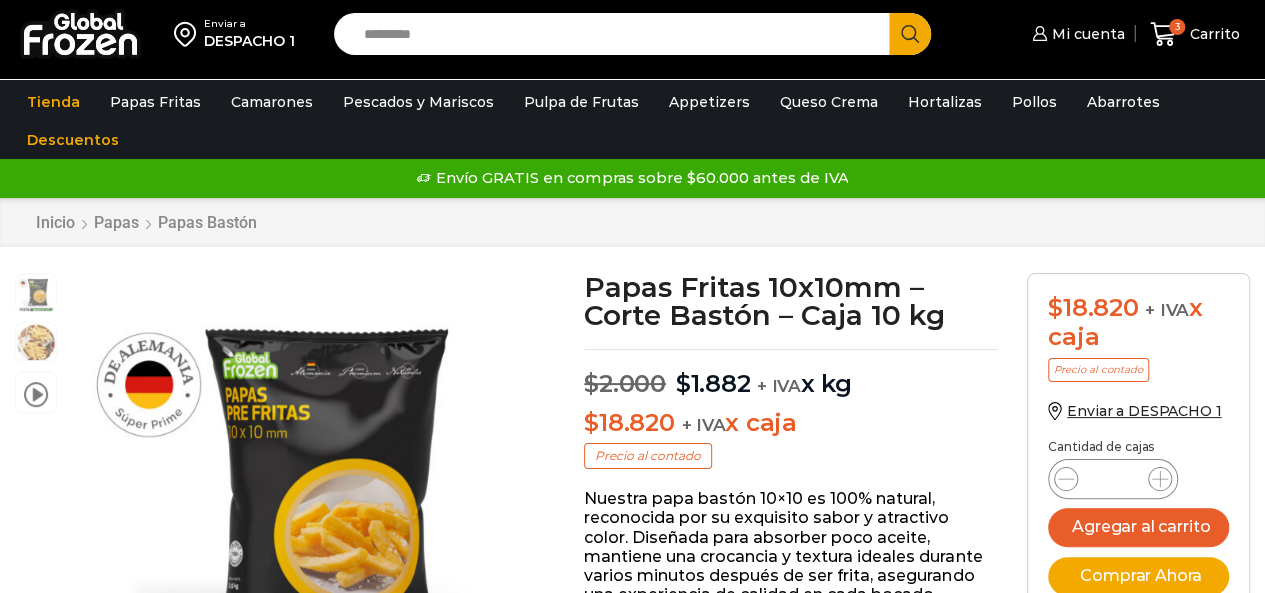 scroll, scrollTop: 1, scrollLeft: 0, axis: vertical 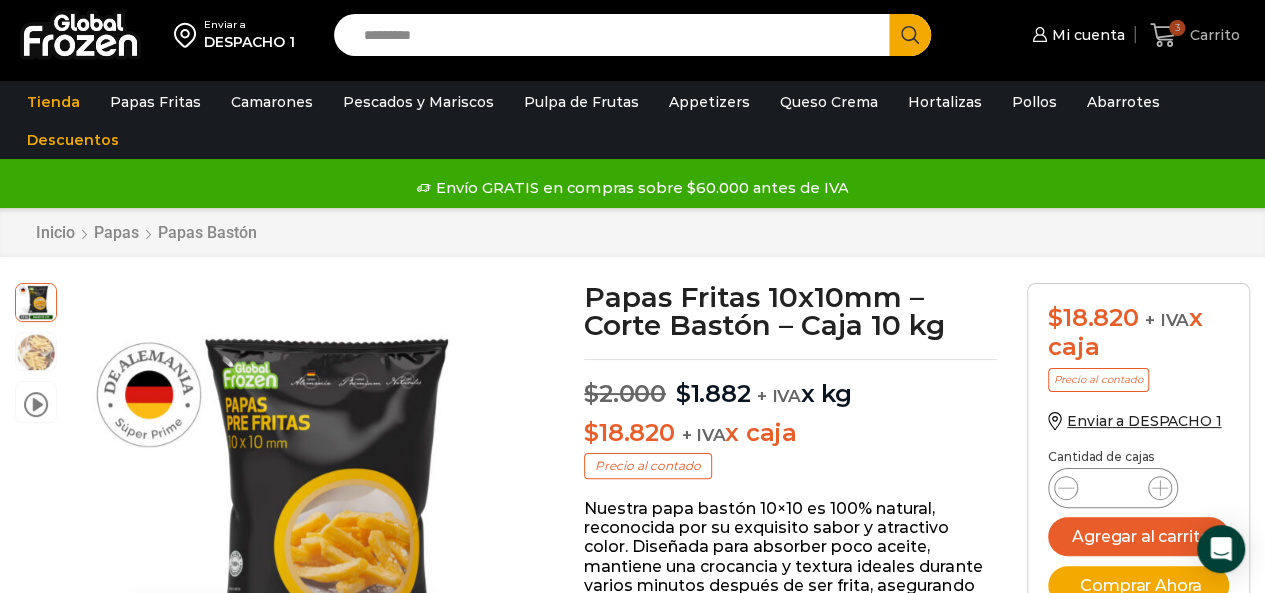 click on "3" at bounding box center [1177, 28] 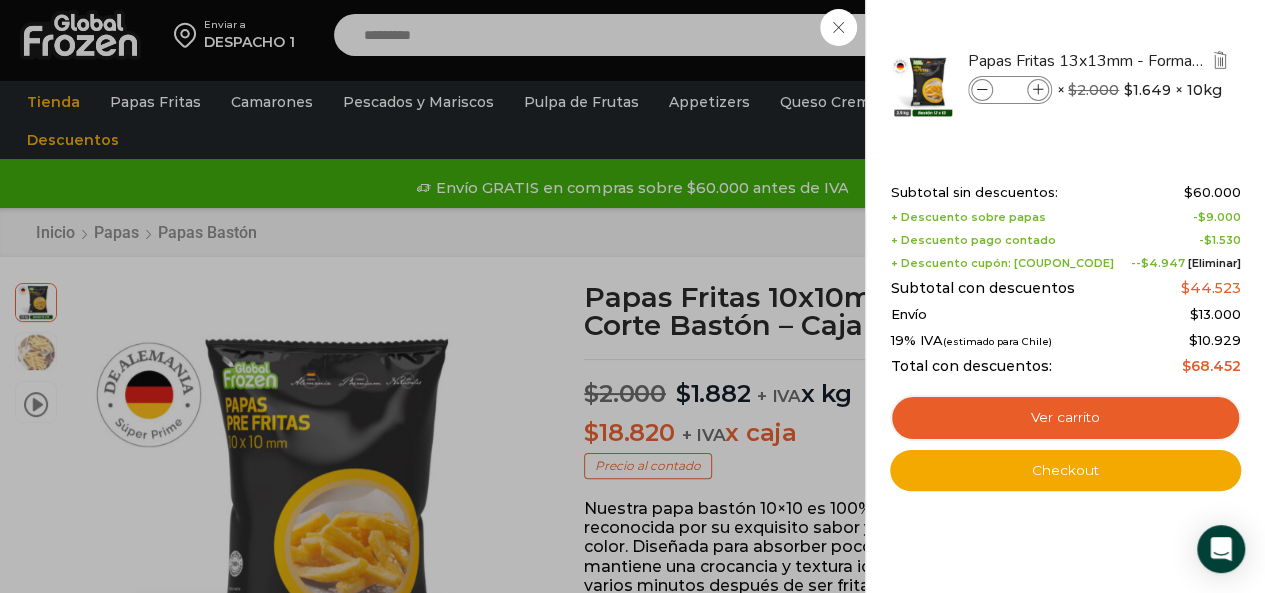 click at bounding box center [982, 90] 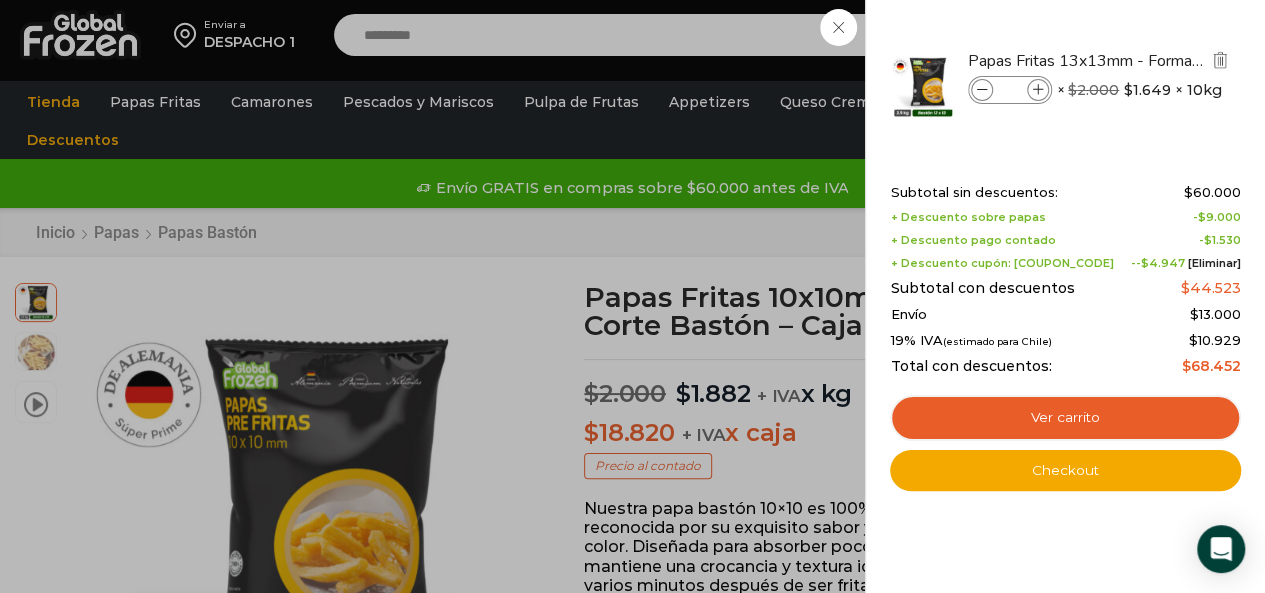 type on "*" 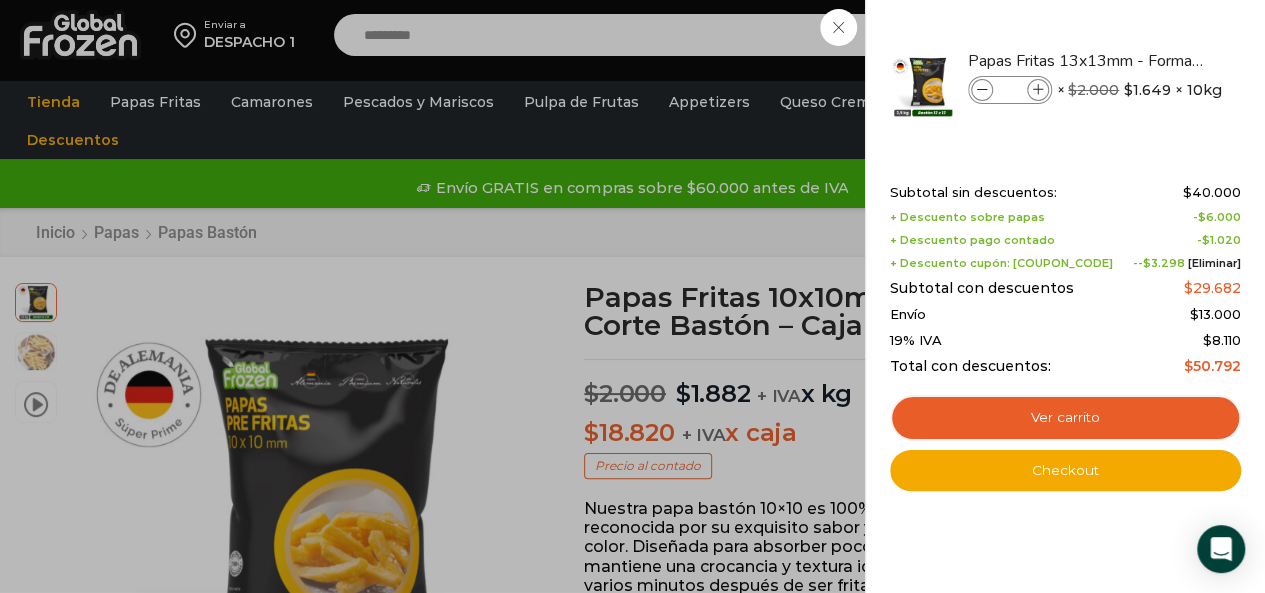 click at bounding box center (982, 90) 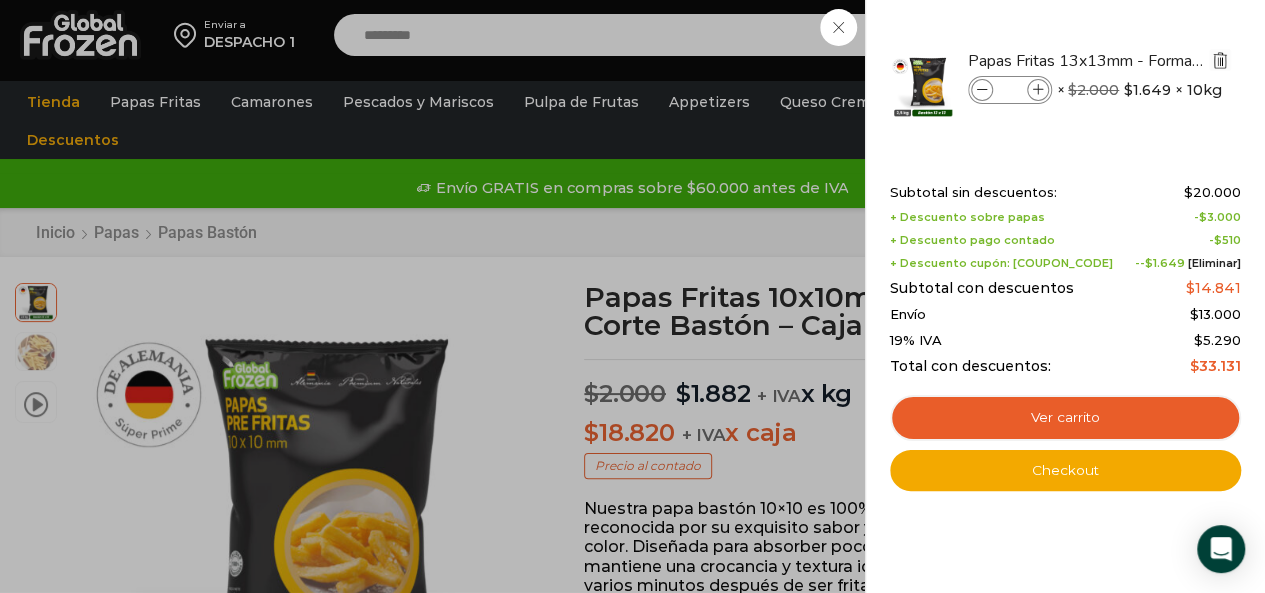 click at bounding box center (1220, 60) 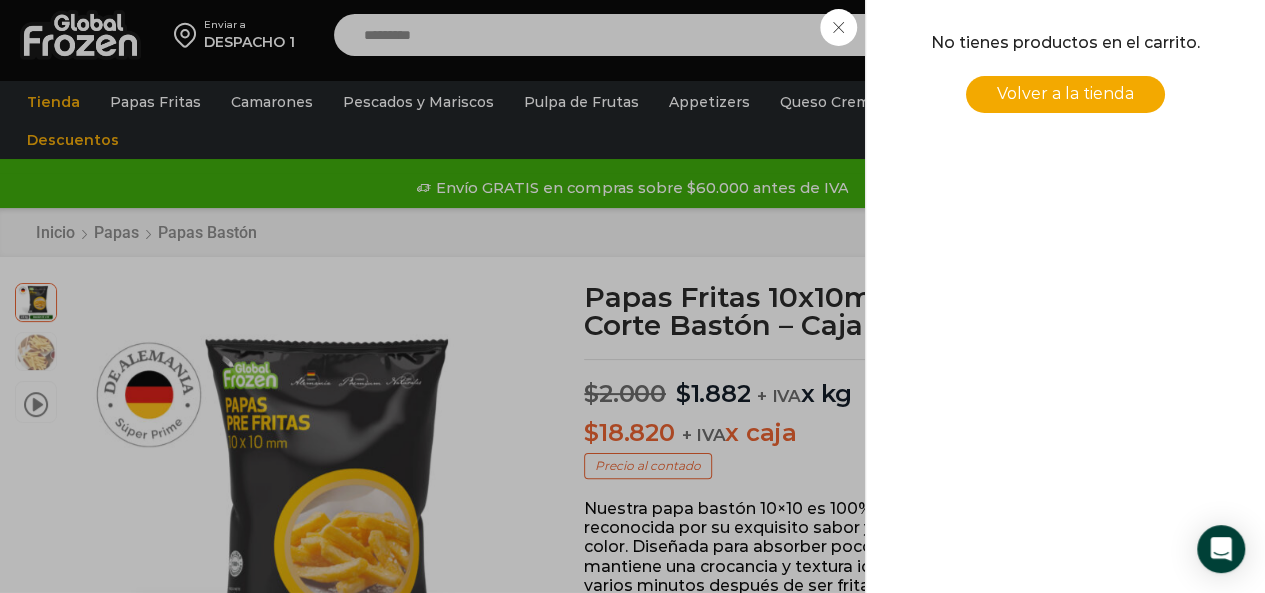 click on "Volver a la tienda" at bounding box center (1065, 93) 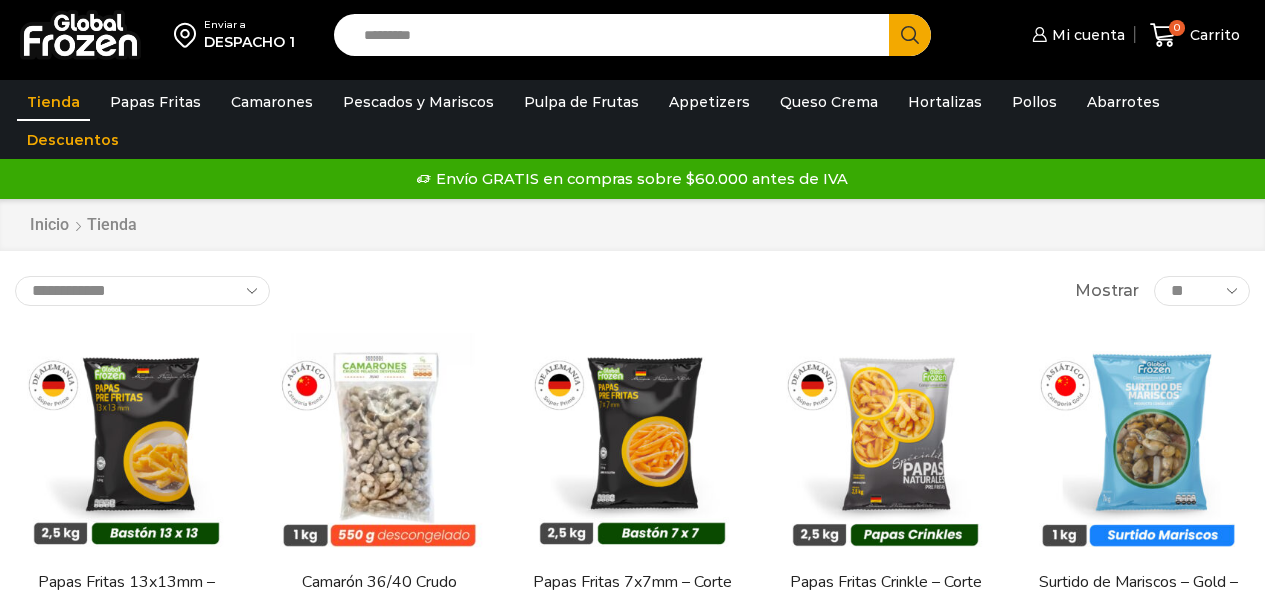 scroll, scrollTop: 0, scrollLeft: 0, axis: both 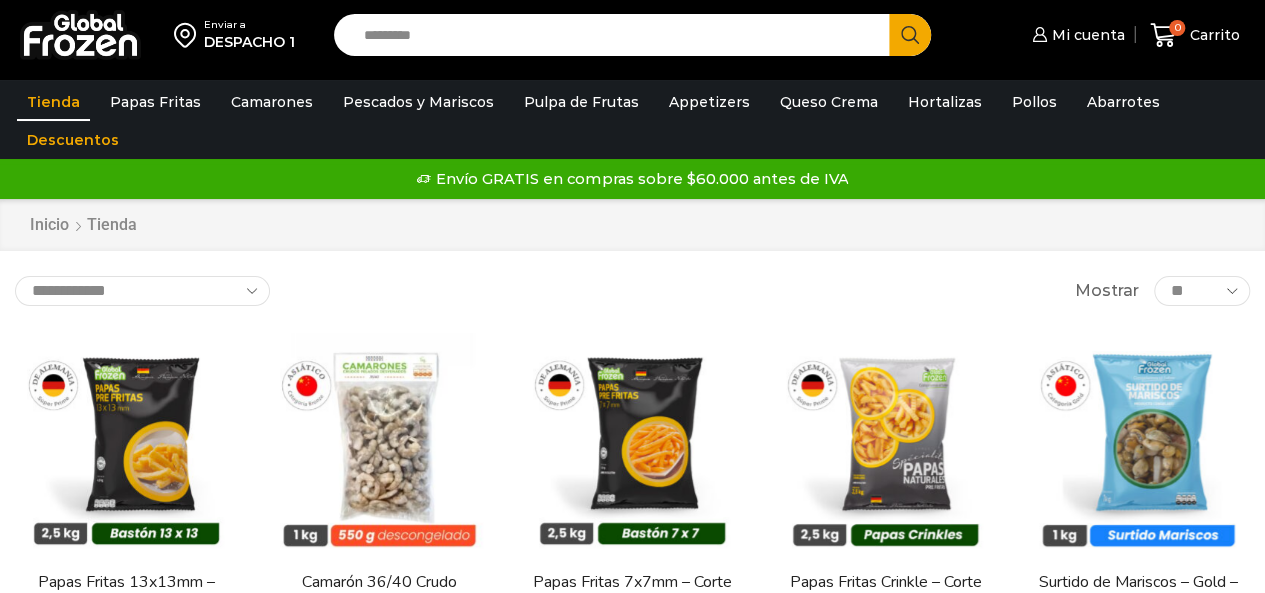 click on "Search input" at bounding box center (617, 35) 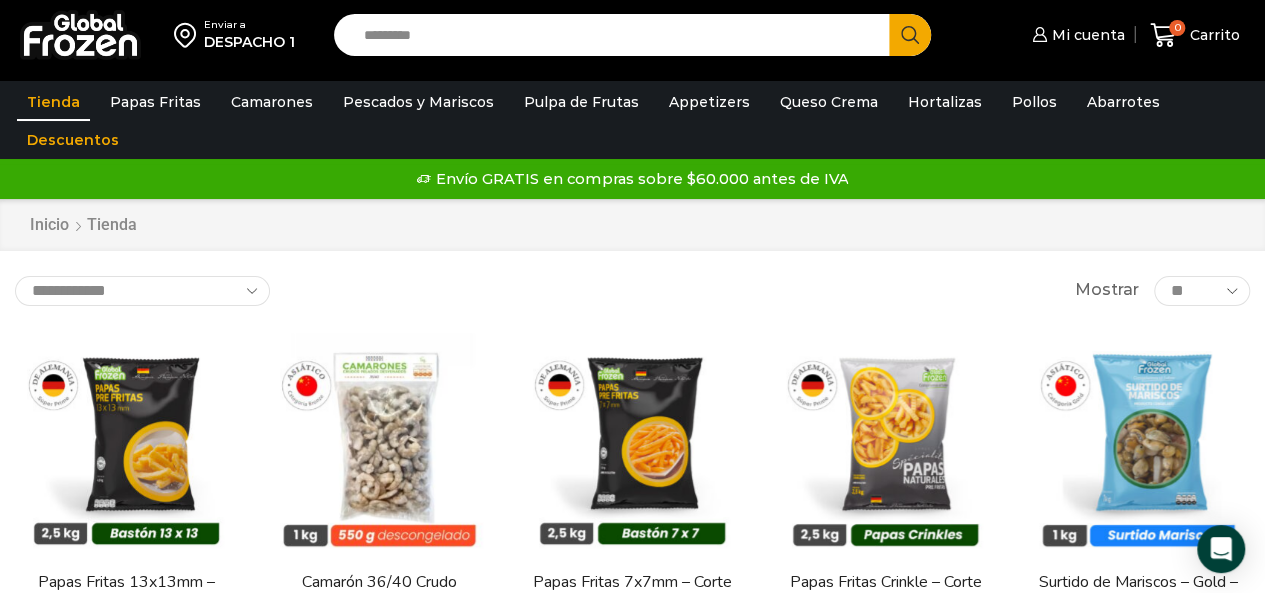 scroll, scrollTop: 0, scrollLeft: 0, axis: both 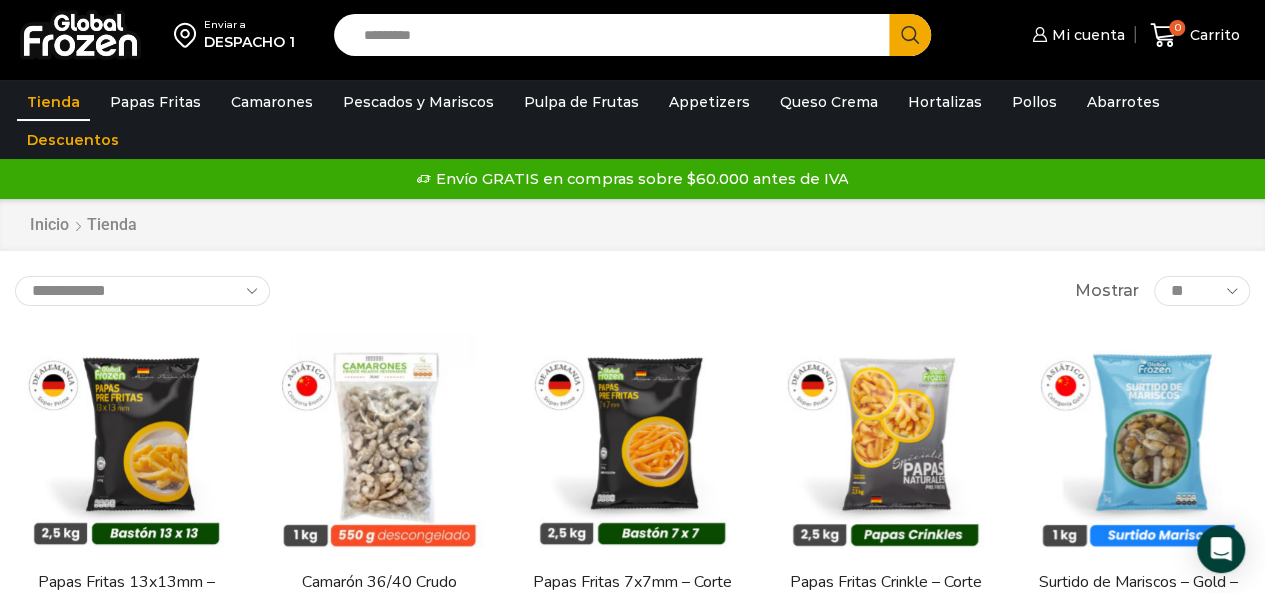 click on "Search input" at bounding box center [617, 35] 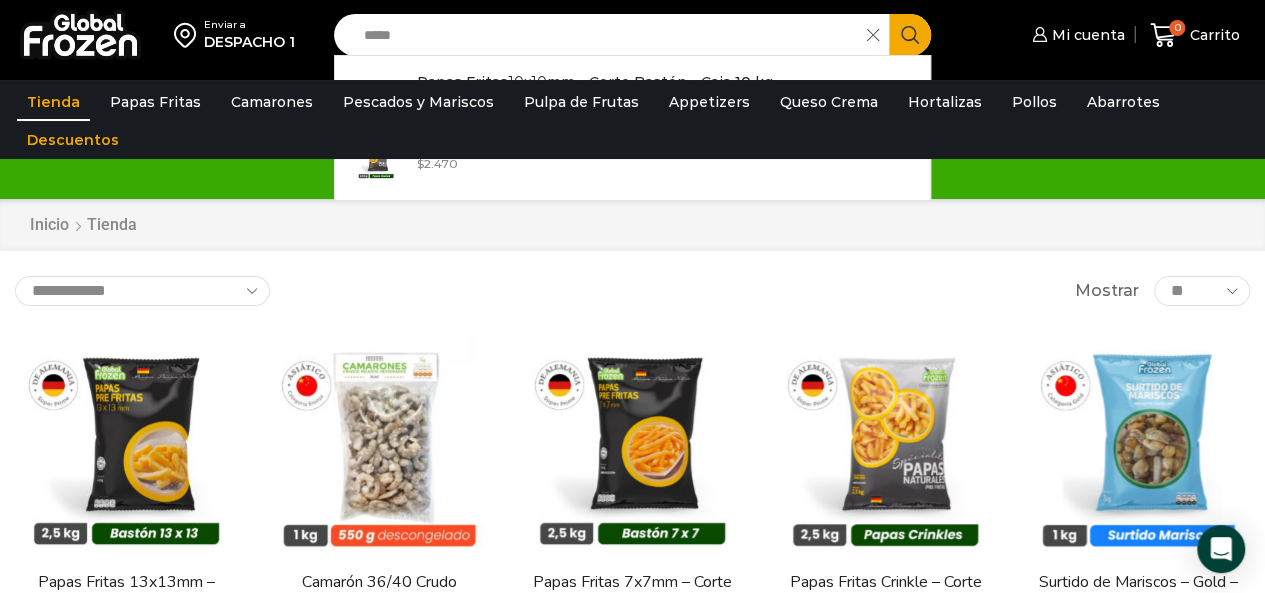 click on "*****" at bounding box center (606, 35) 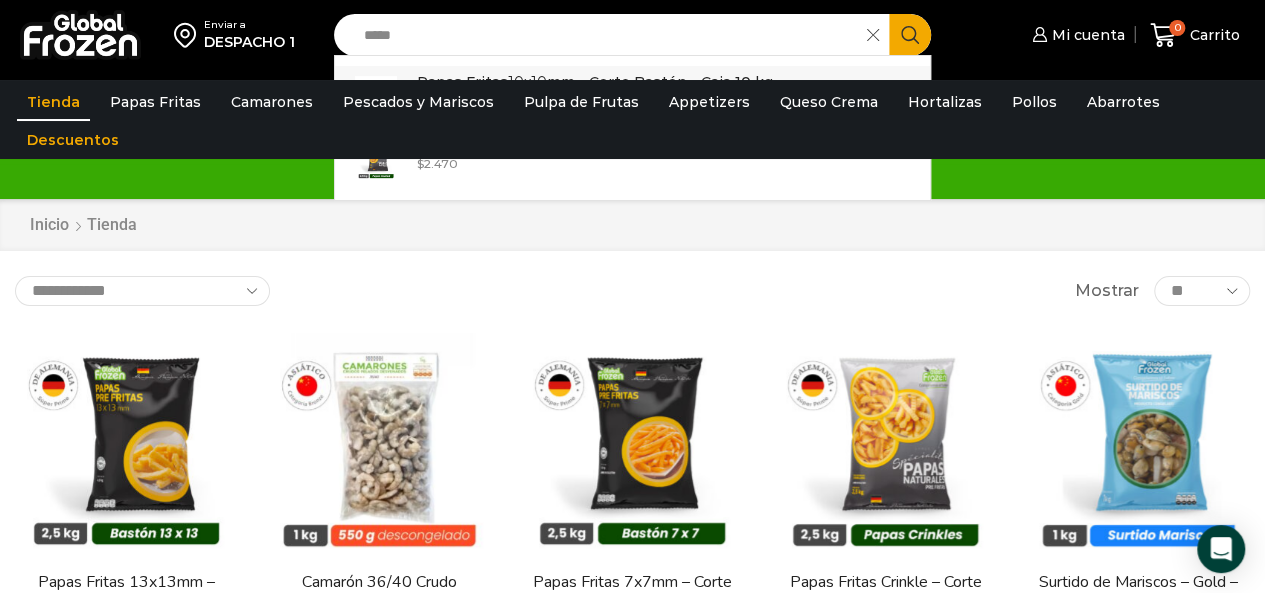click on "Papas Fritas  10x10 mm - Corte Bastón - Caja 10 kg" at bounding box center [595, 82] 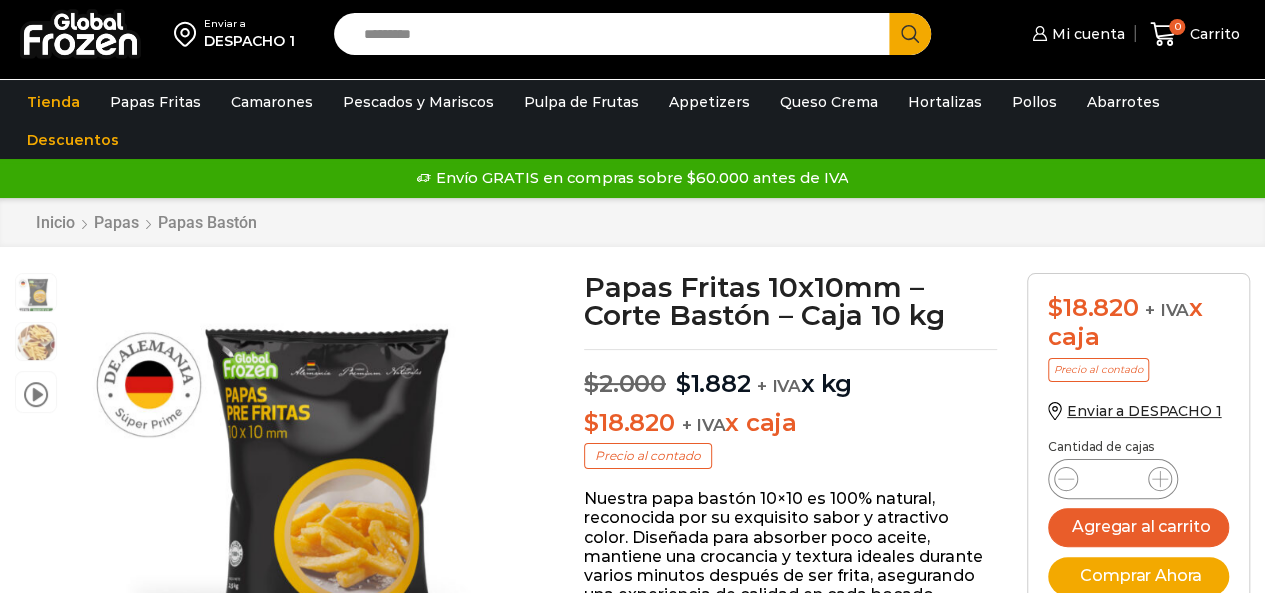 scroll, scrollTop: 1, scrollLeft: 0, axis: vertical 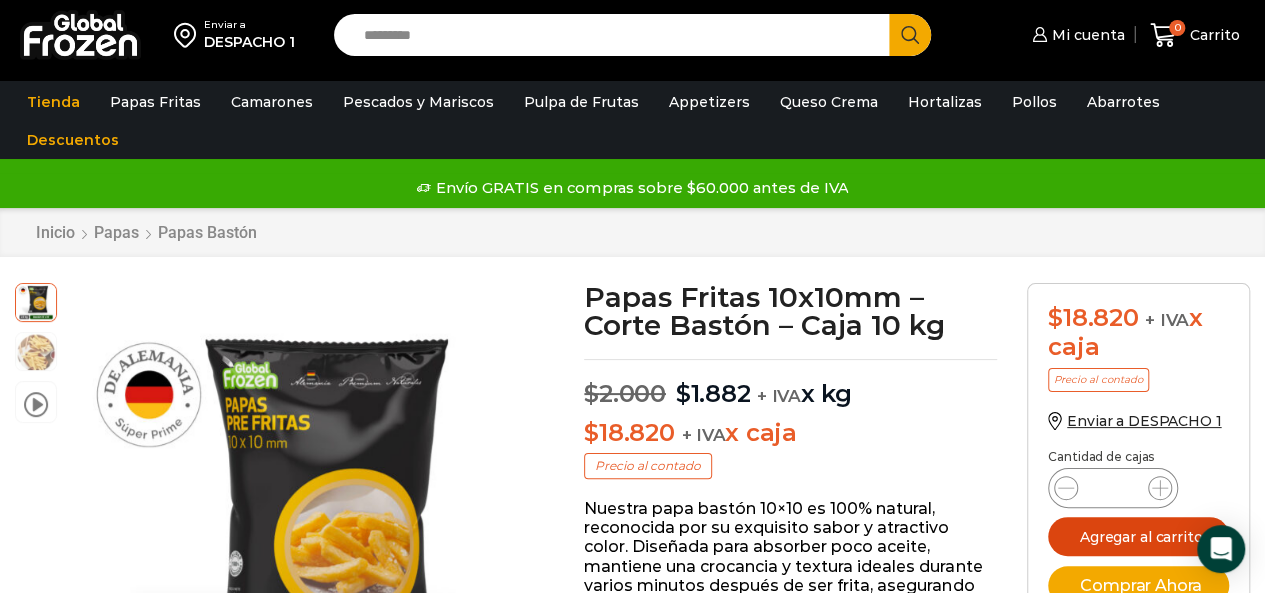 click on "Agregar al carrito" at bounding box center [1138, 536] 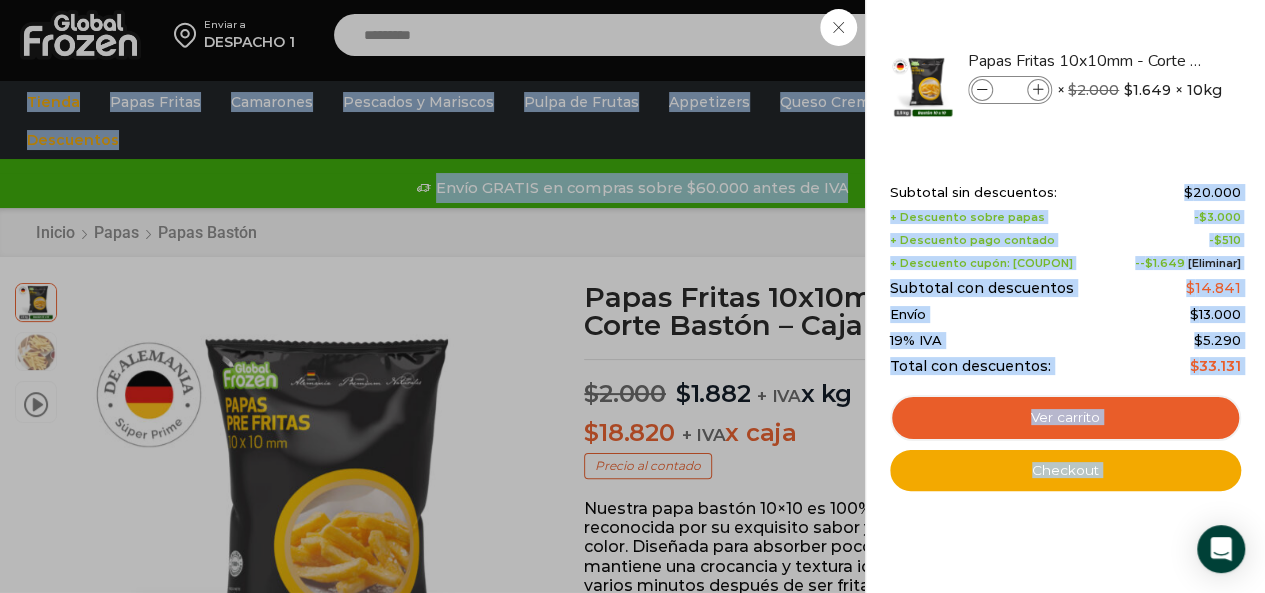 drag, startPoint x: 1182, startPoint y: 189, endPoint x: 1326, endPoint y: 199, distance: 144.3468 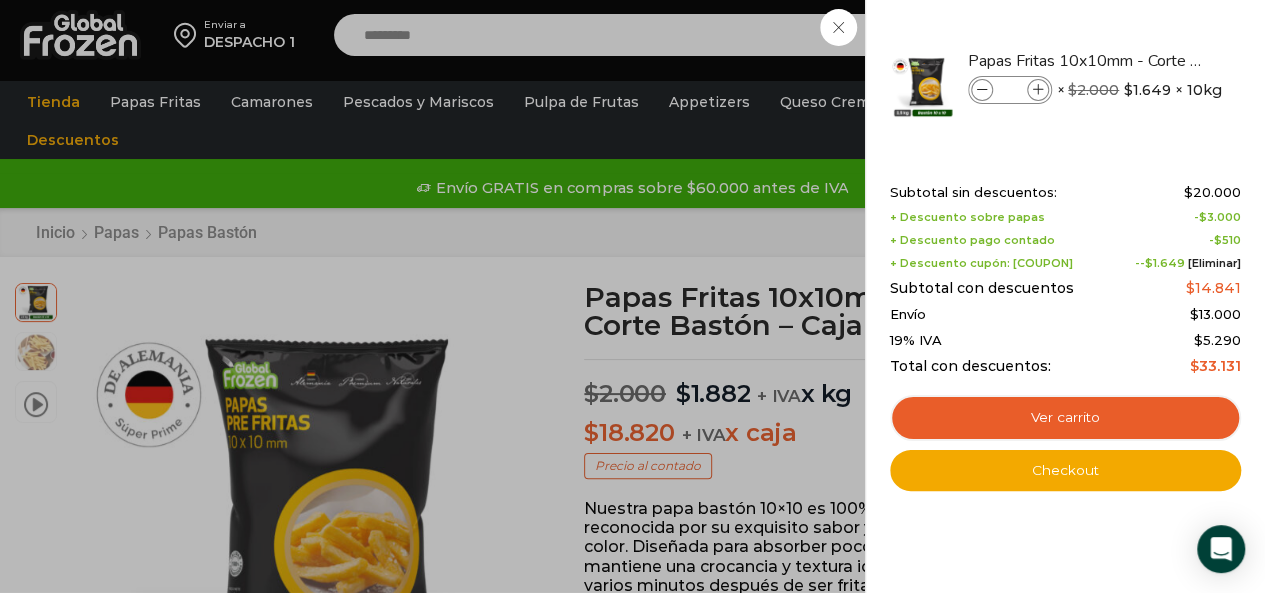 click on "1
Carrito
1
1
Shopping Cart
*" at bounding box center (1195, 35) 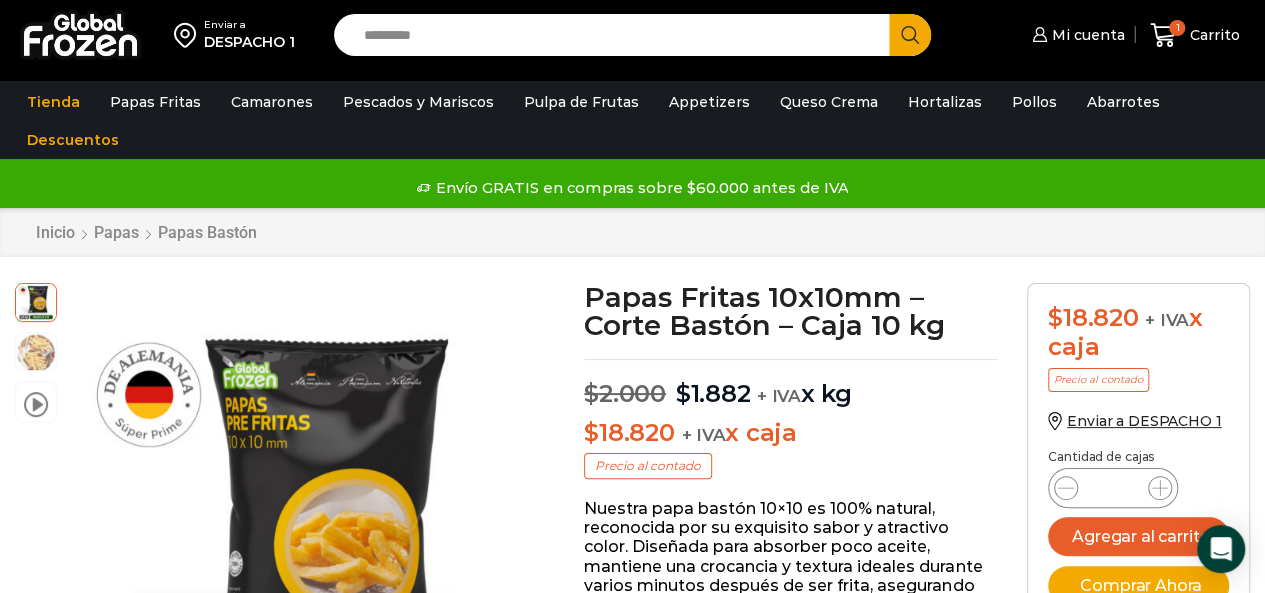 click on "$ 18.820   + IVA  x caja" at bounding box center [790, 433] 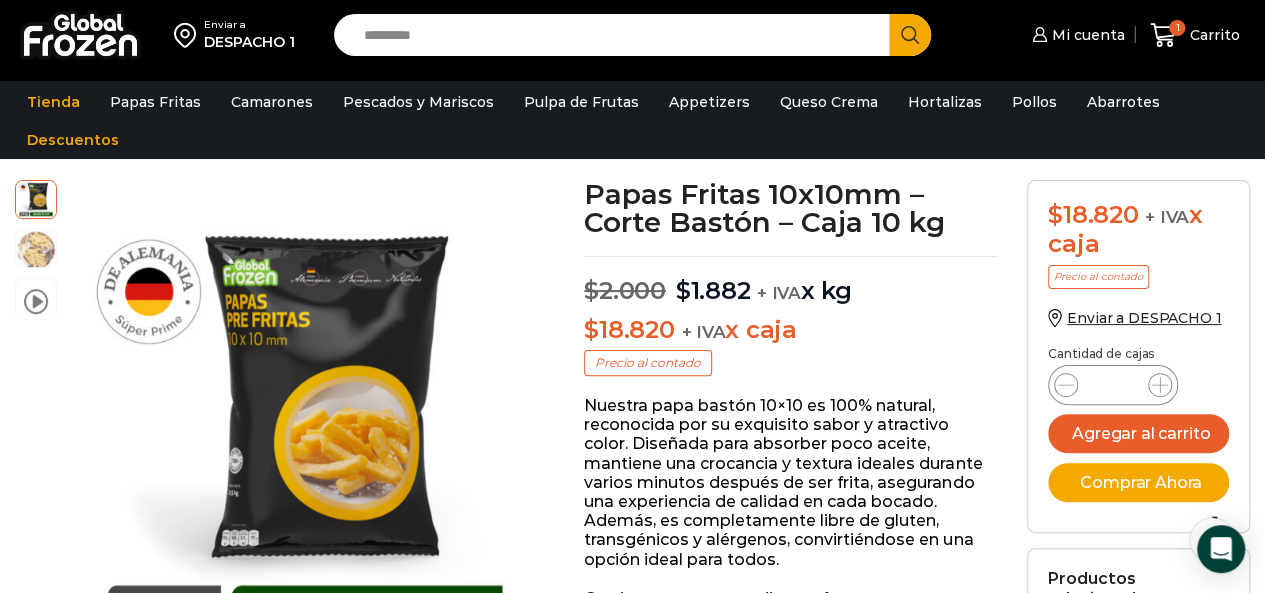 scroll, scrollTop: 101, scrollLeft: 0, axis: vertical 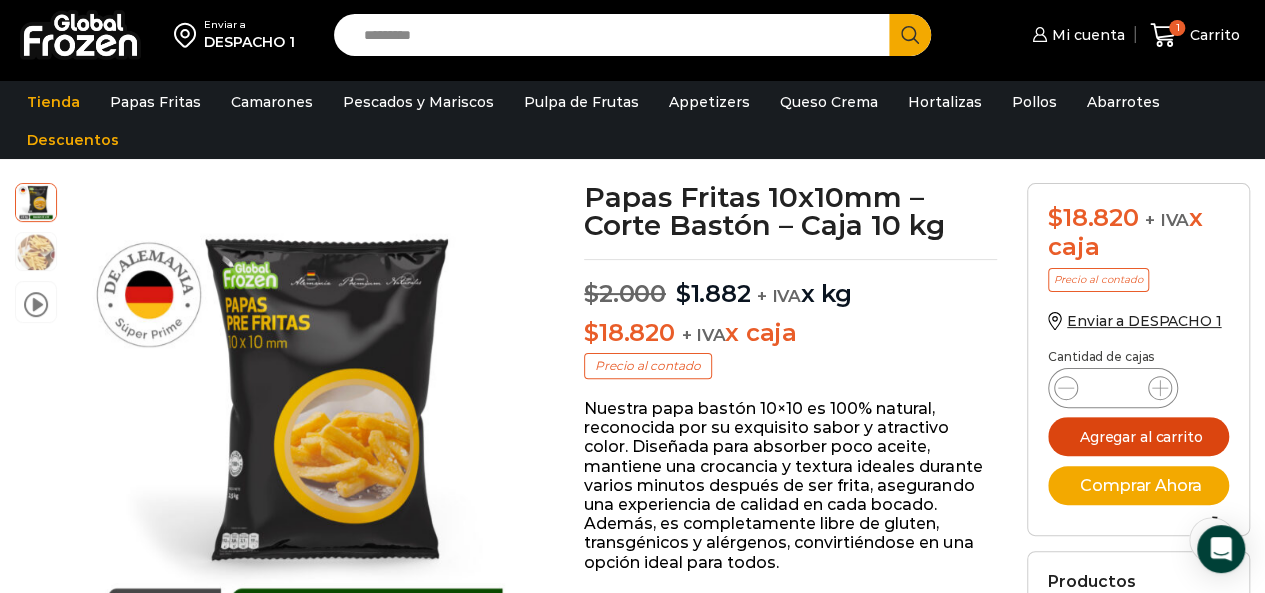 click on "Agregar al carrito" at bounding box center [1138, 436] 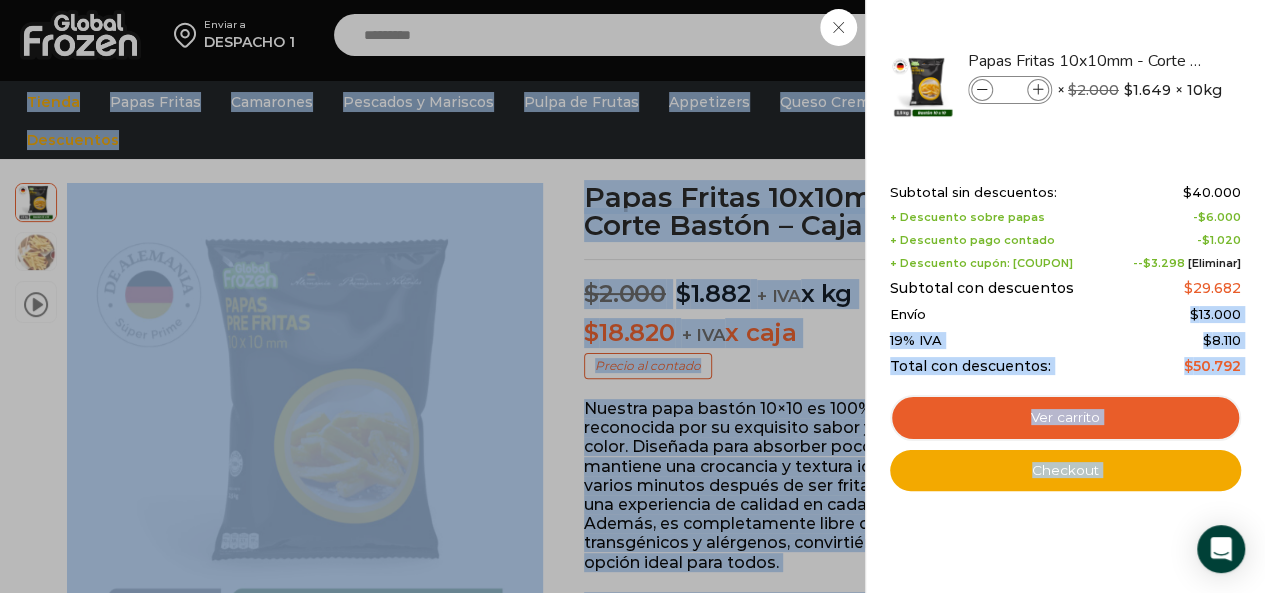 drag, startPoint x: 1181, startPoint y: 311, endPoint x: 1279, endPoint y: 310, distance: 98.005104 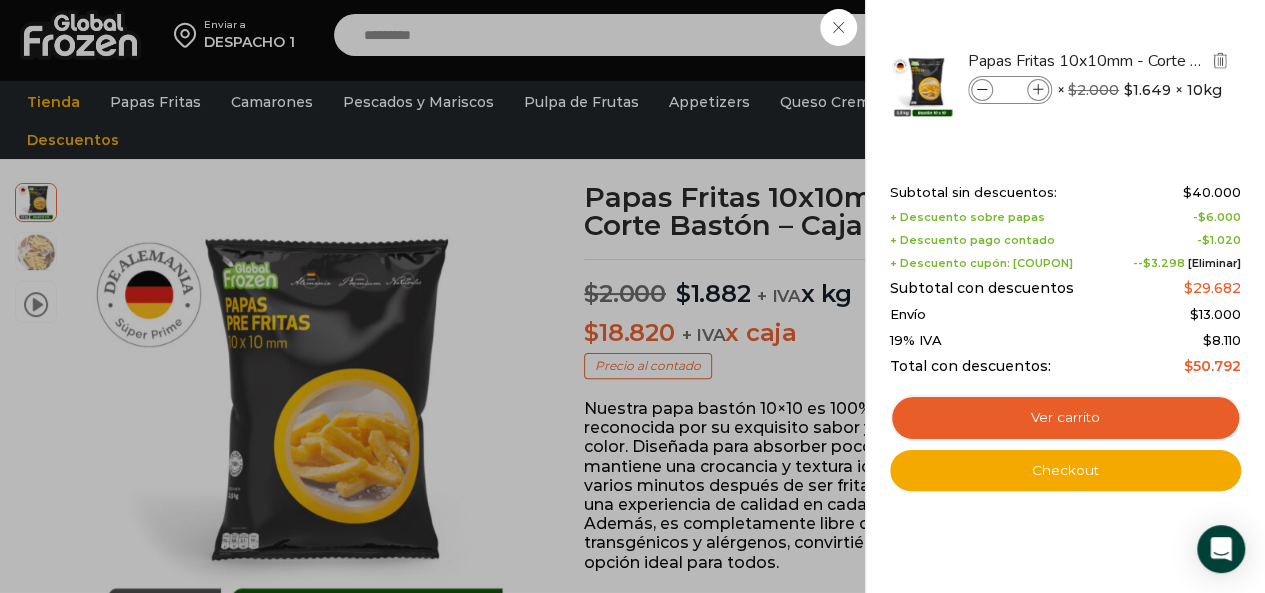 click at bounding box center [982, 90] 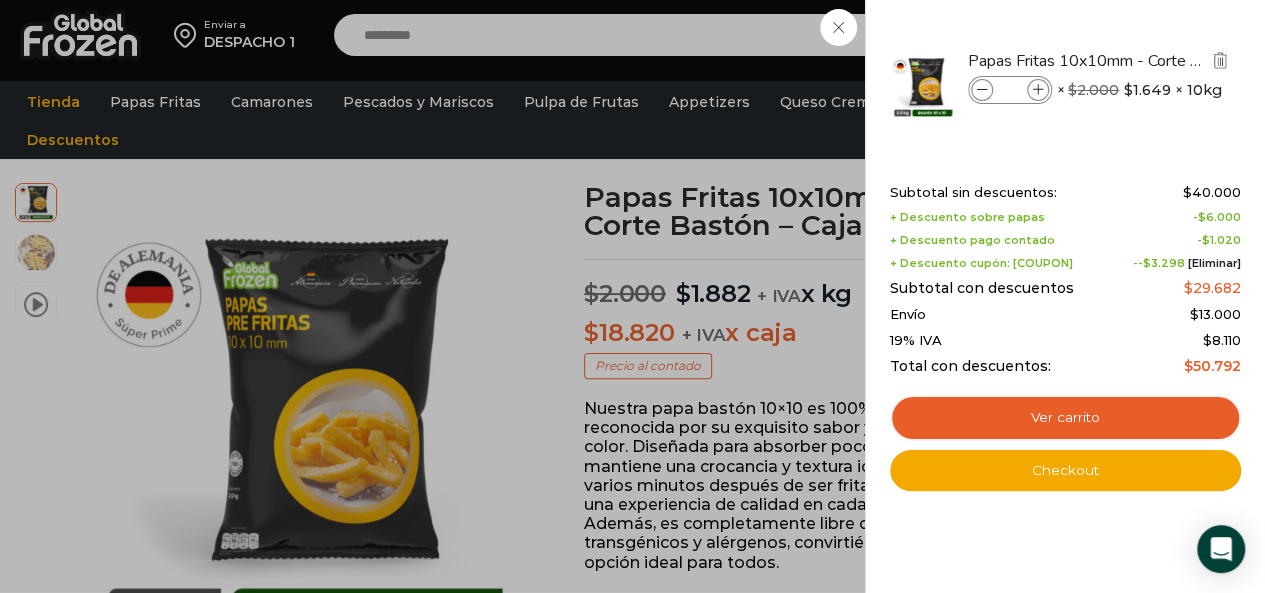 type on "*" 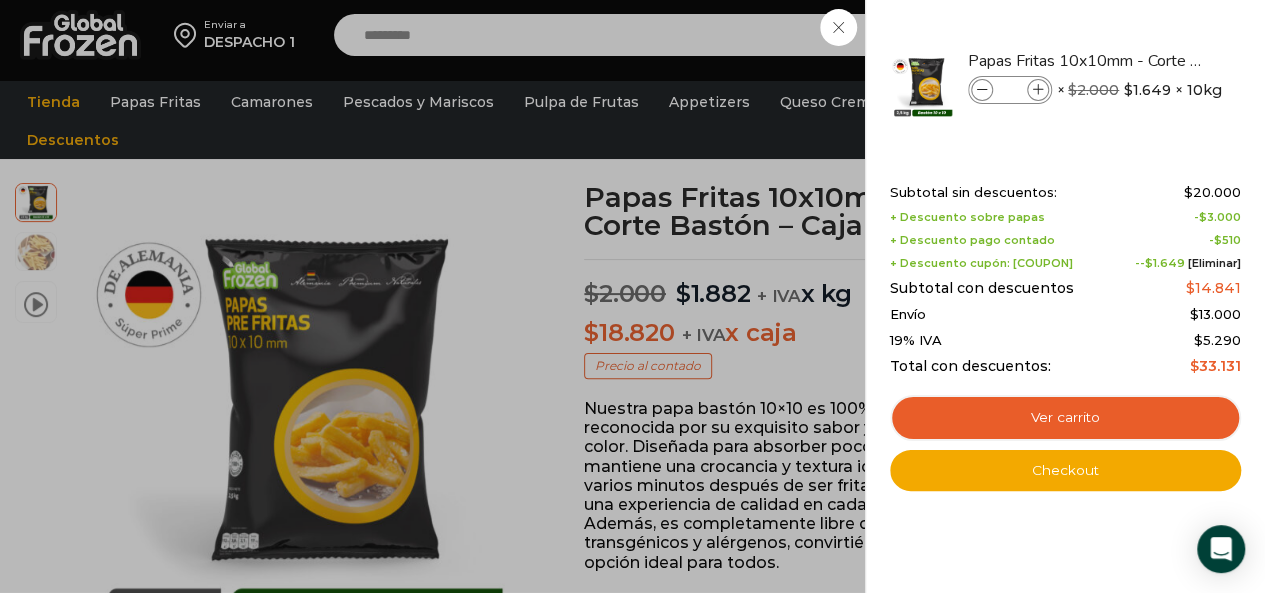 click on "1
Carrito
1
1
Shopping Cart
*" at bounding box center [1195, 35] 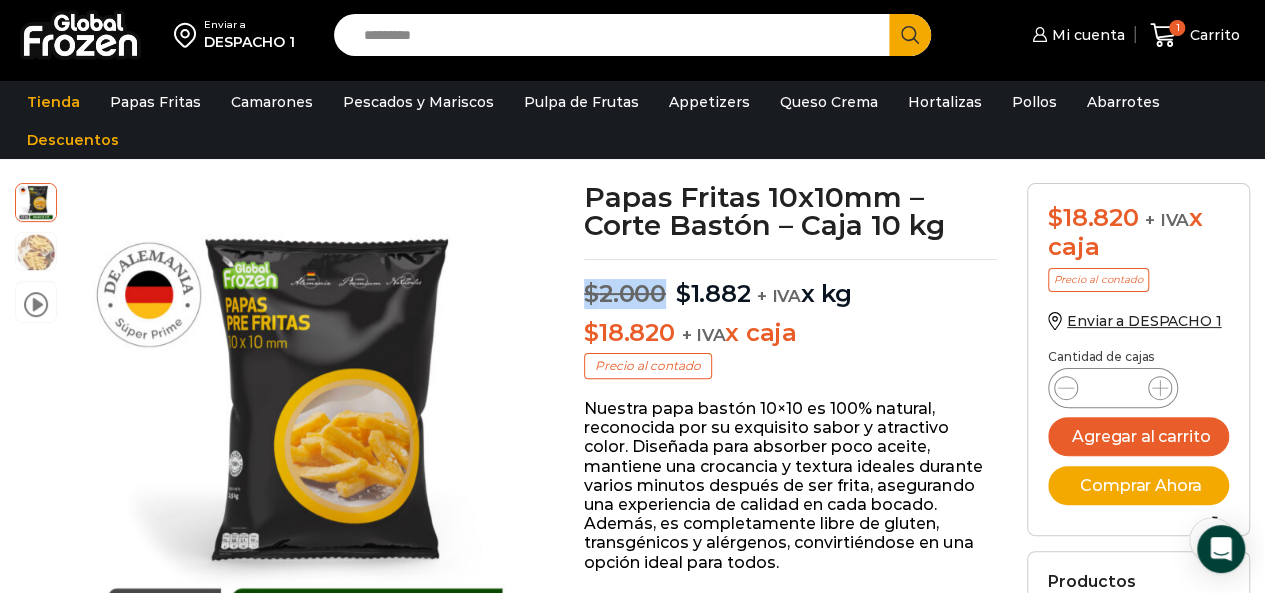 drag, startPoint x: 591, startPoint y: 293, endPoint x: 660, endPoint y: 279, distance: 70.40597 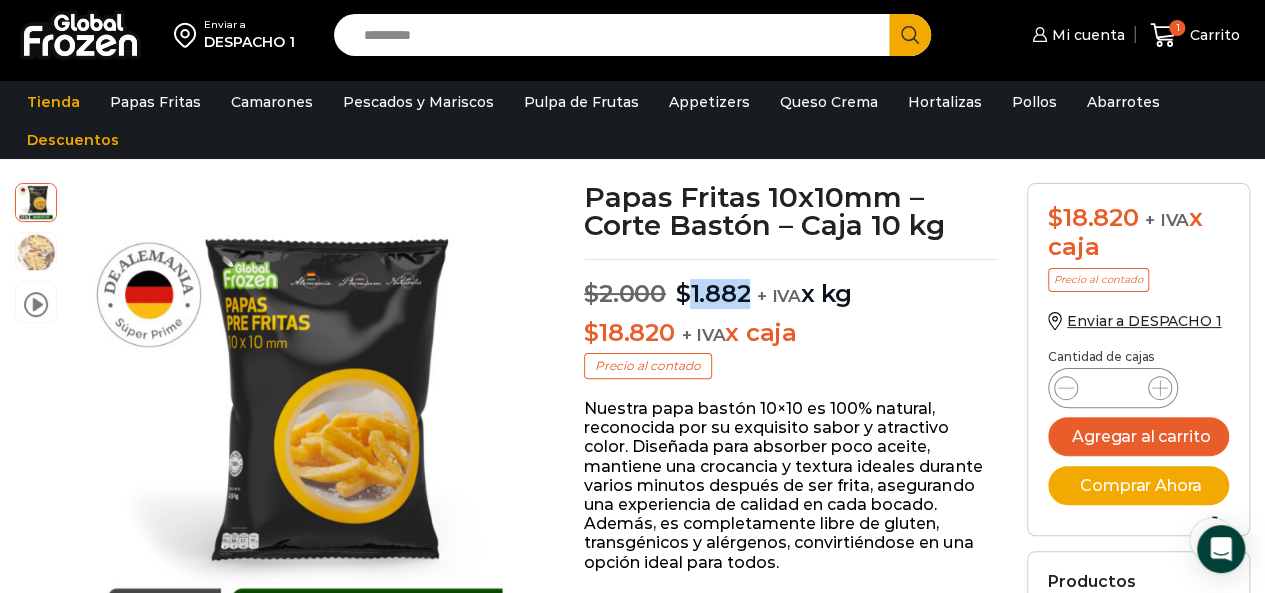 drag, startPoint x: 684, startPoint y: 293, endPoint x: 748, endPoint y: 279, distance: 65.51336 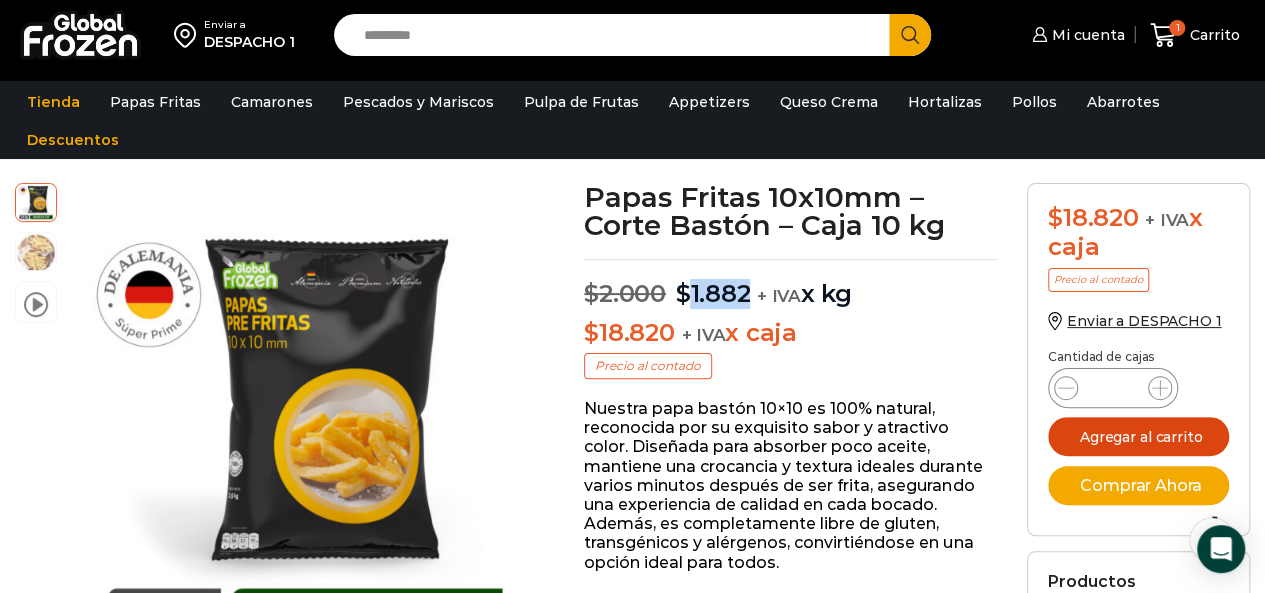 click on "Agregar al carrito" at bounding box center [1138, 436] 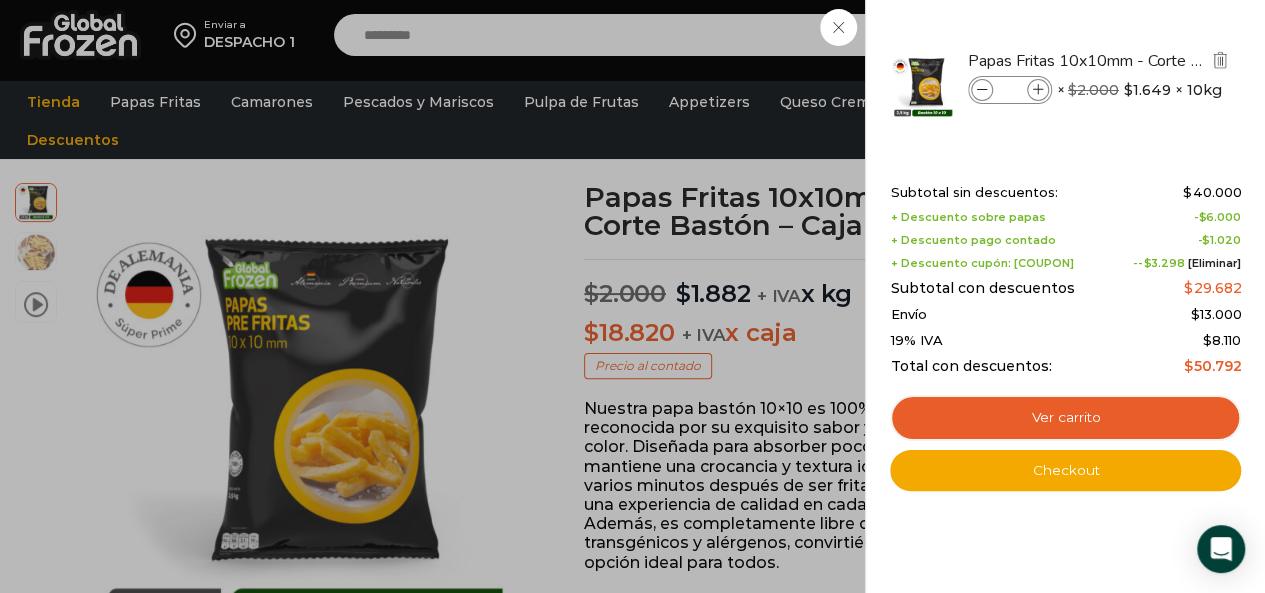 click at bounding box center [982, 90] 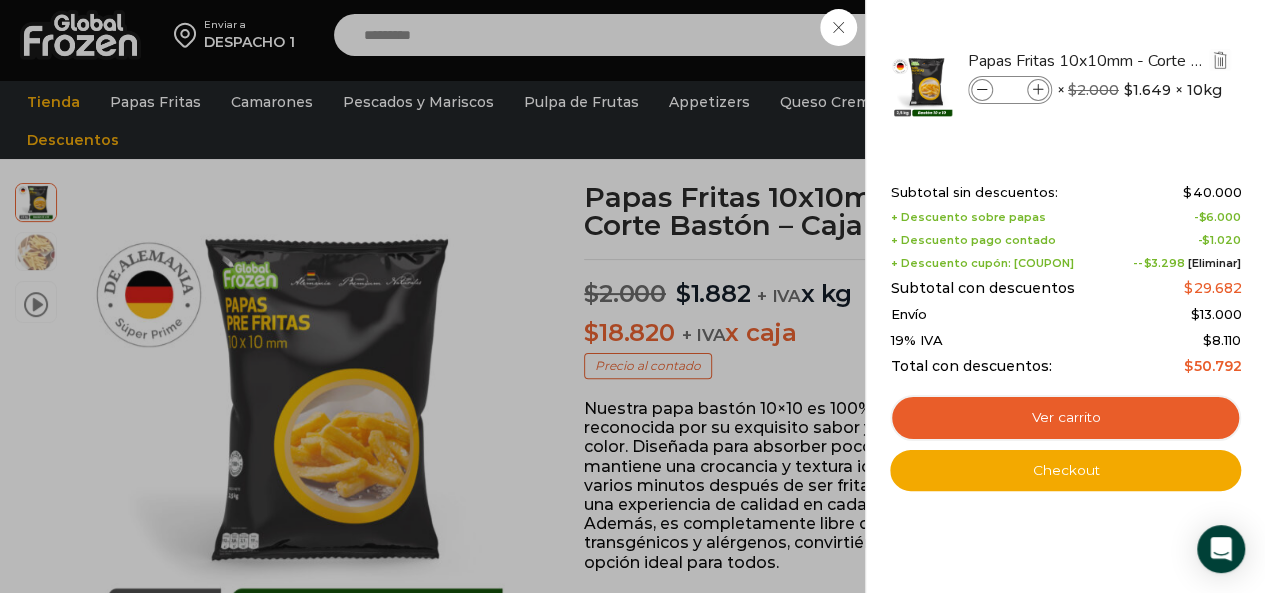 type on "*" 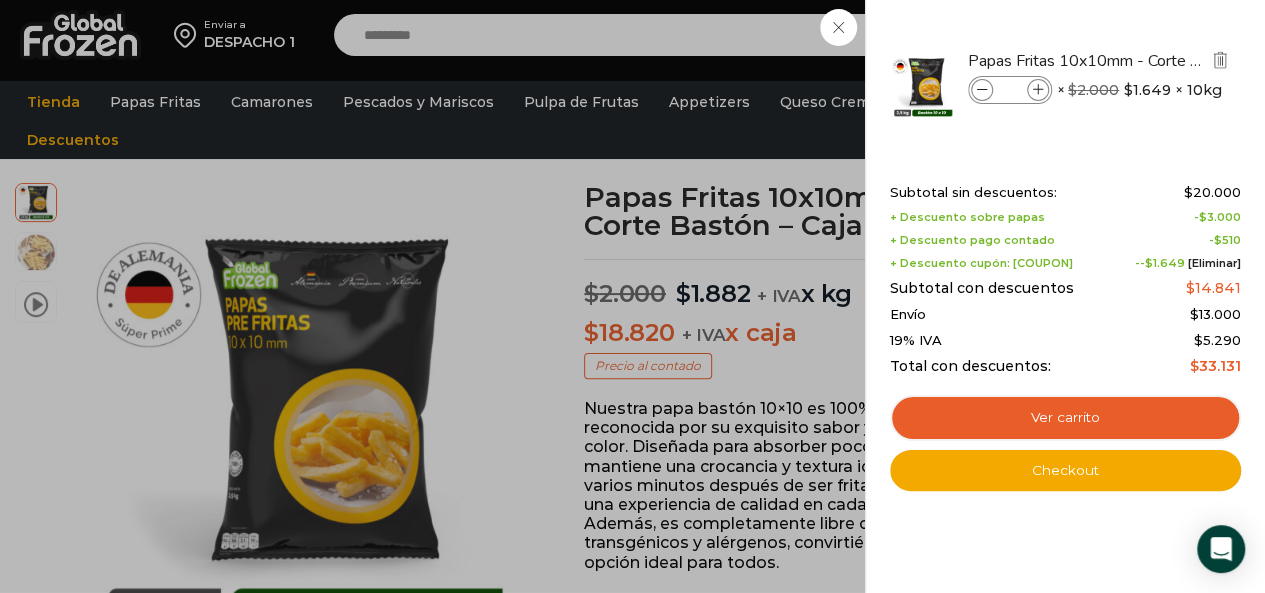 click on "×  $ 2.000   Original price was: $2.000. $ 1.649 Current price is: $1.649.  × 10kg" at bounding box center (1139, 90) 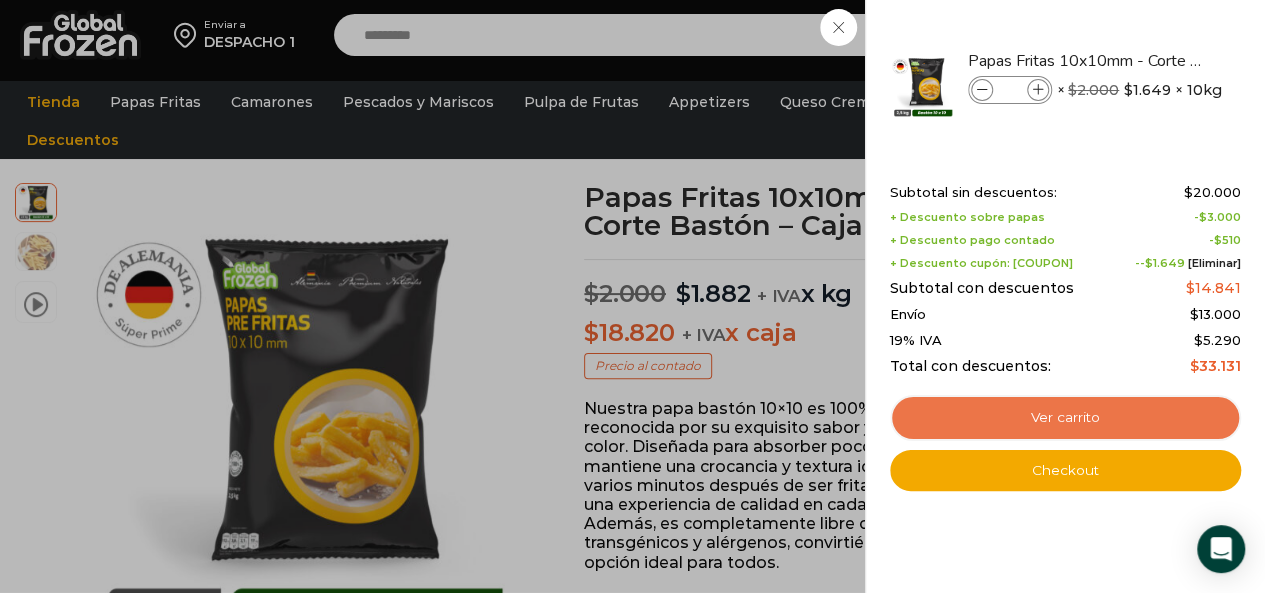 click on "Ver carrito" at bounding box center (1065, 418) 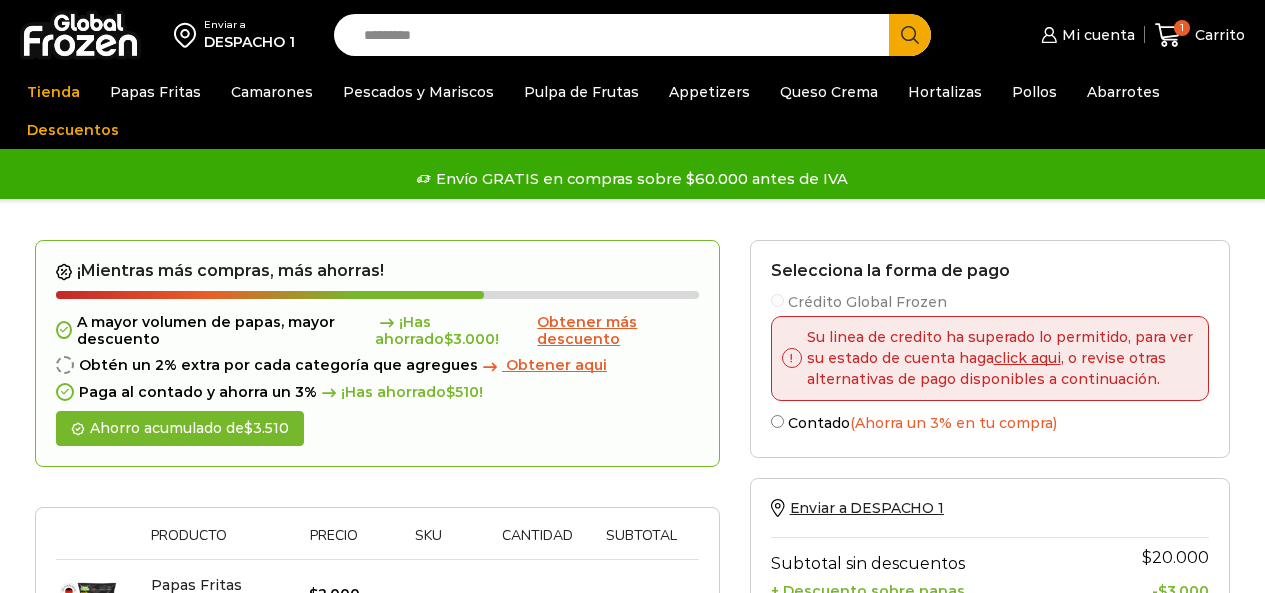 scroll, scrollTop: 0, scrollLeft: 0, axis: both 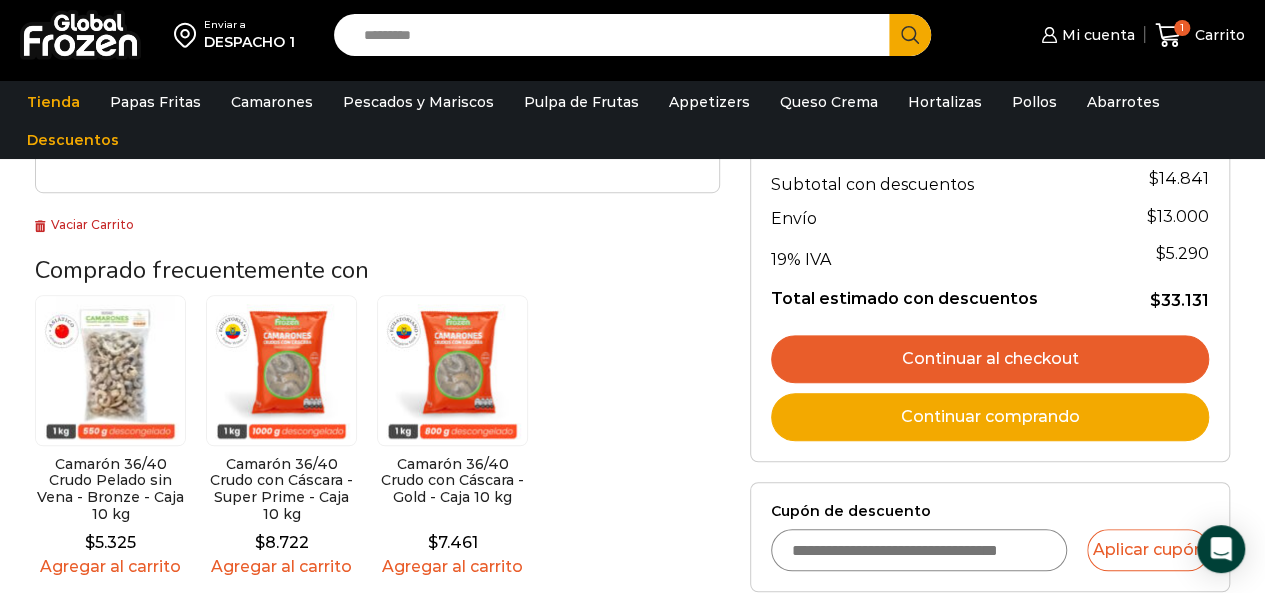 click on "Continuar al checkout" at bounding box center [990, 359] 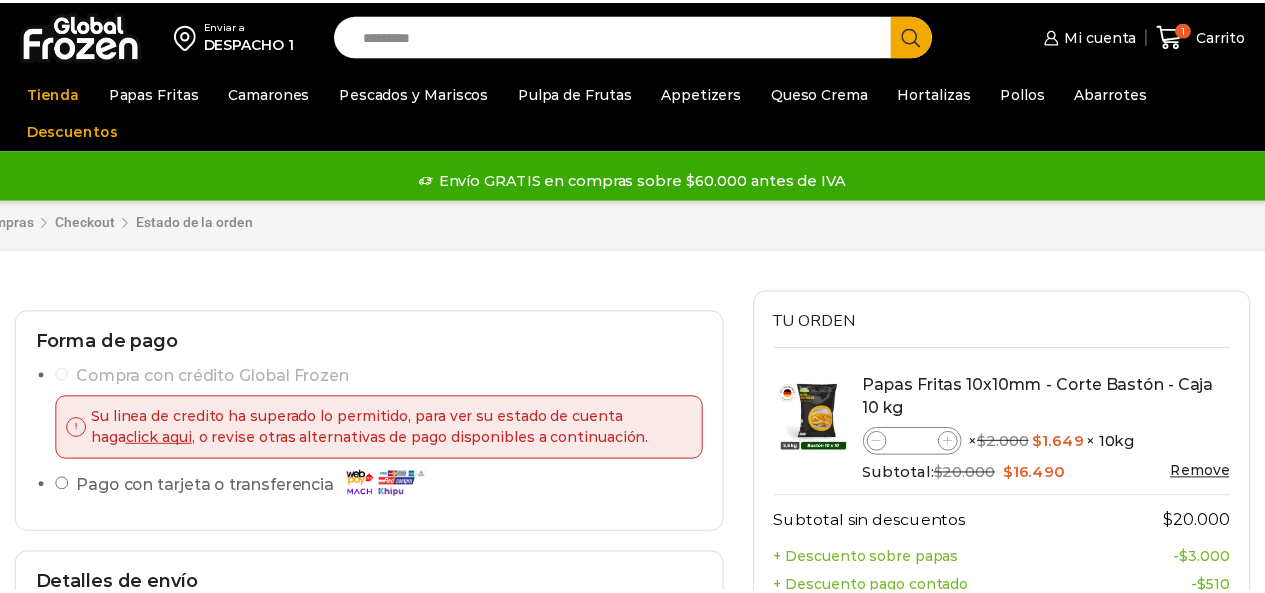 scroll, scrollTop: 0, scrollLeft: 0, axis: both 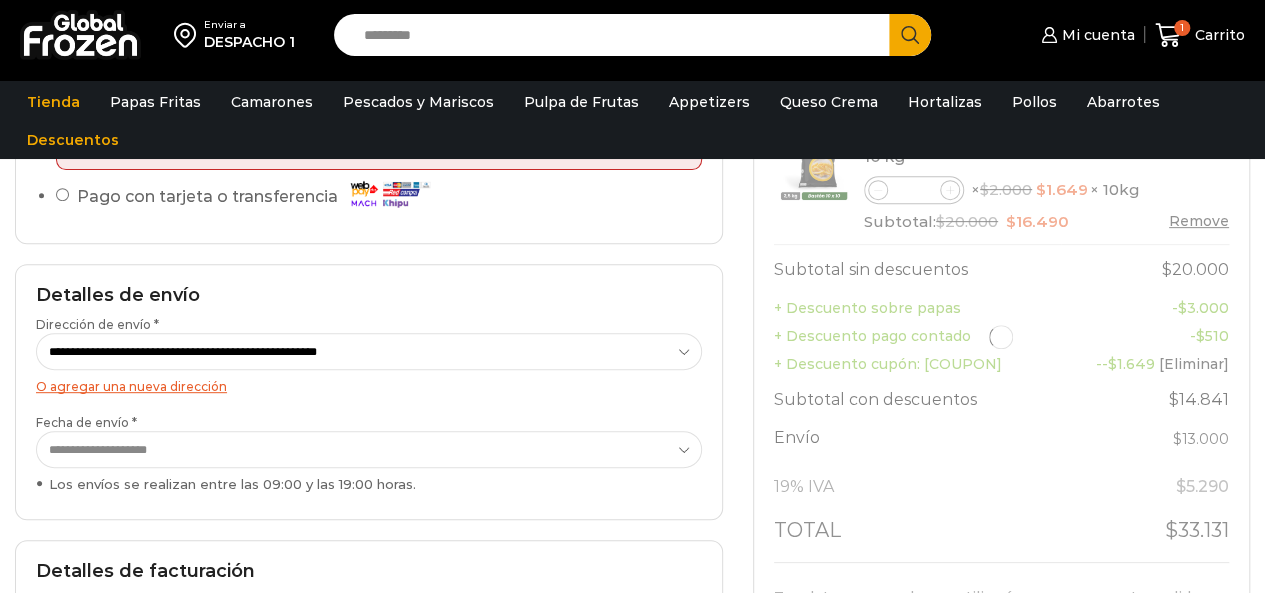 click on "O agregar una nueva dirección" at bounding box center (131, 386) 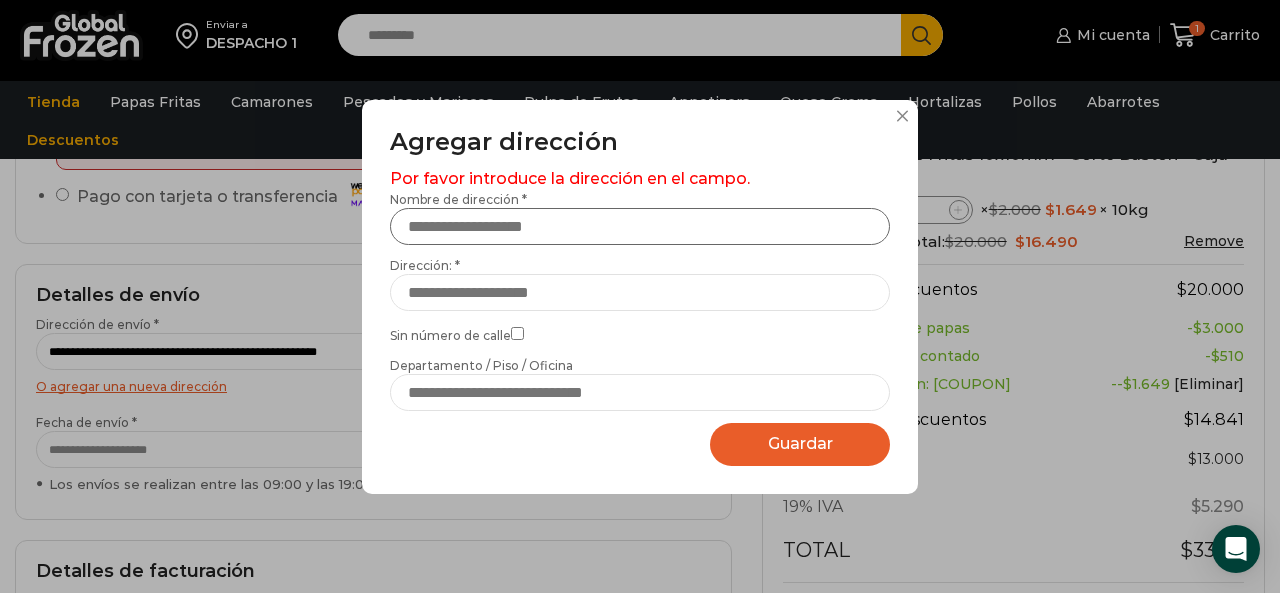 click on "Nombre de dirección *" at bounding box center (640, 226) 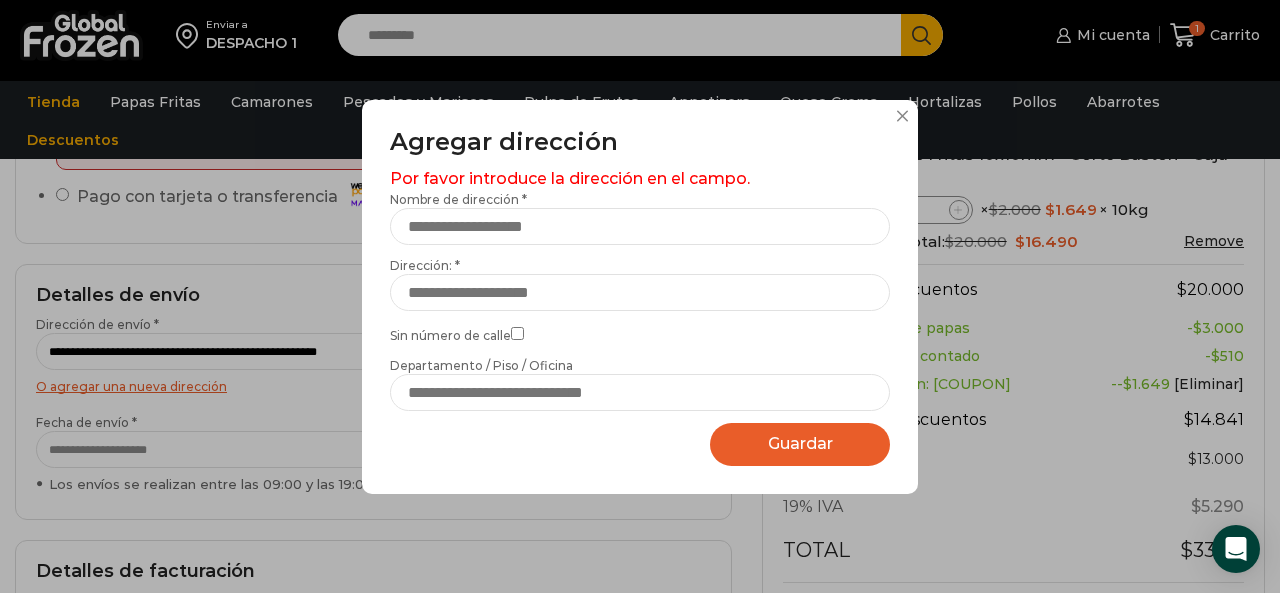click at bounding box center [902, 116] 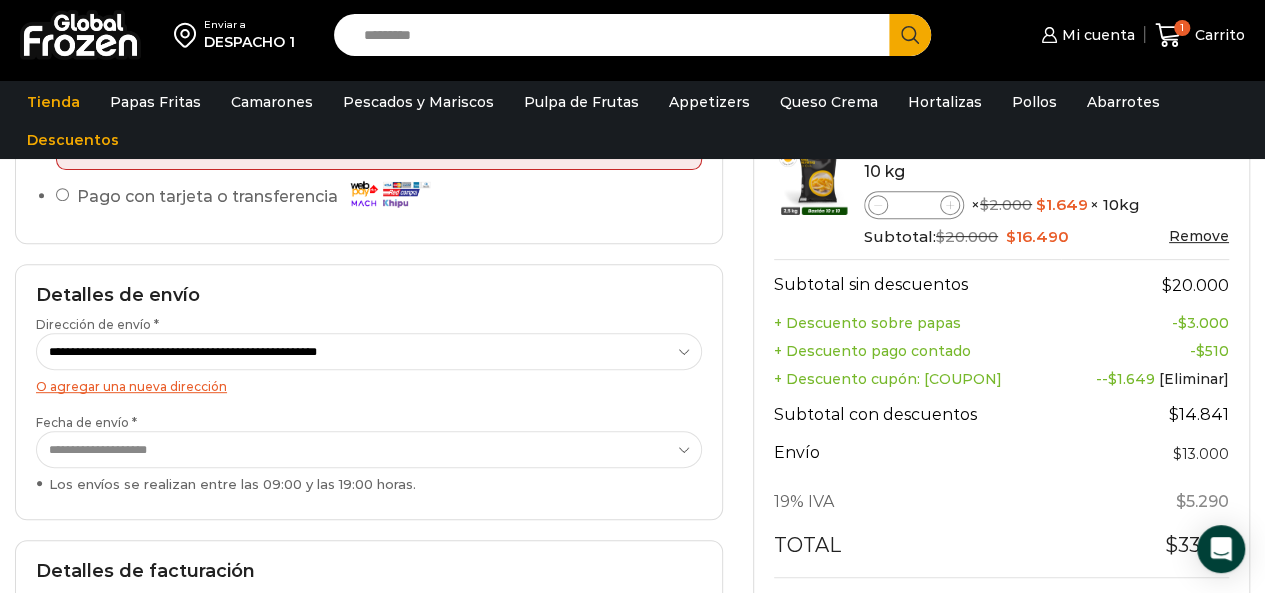 click on "O agregar una nueva dirección" at bounding box center [131, 386] 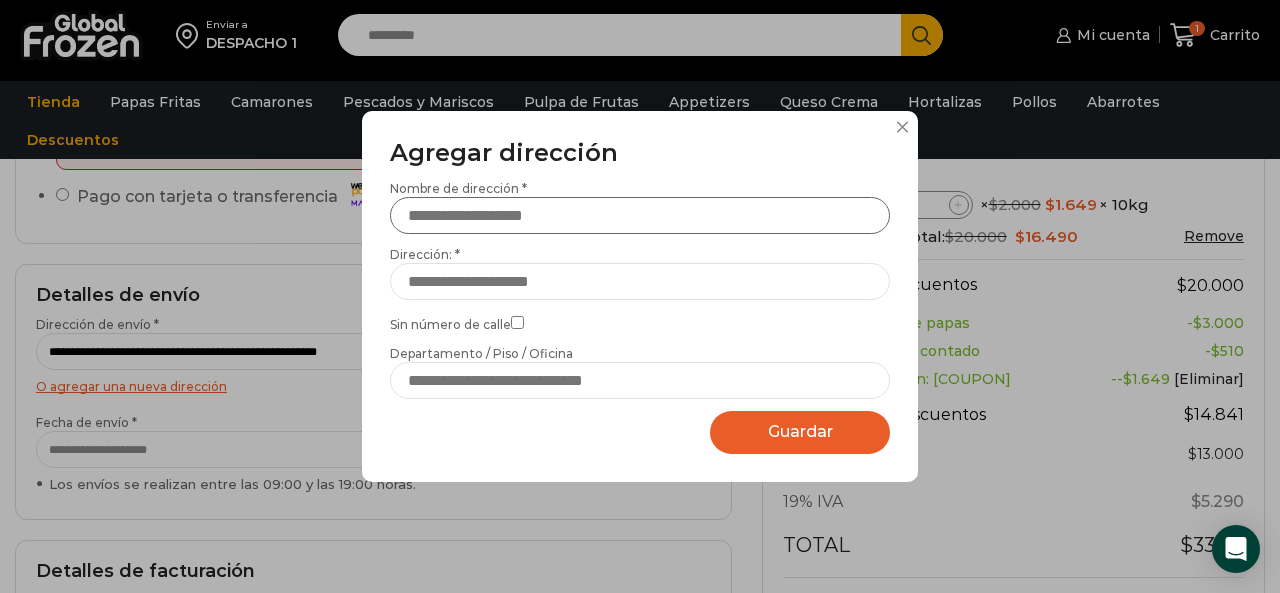 click on "Nombre de dirección *" at bounding box center [640, 215] 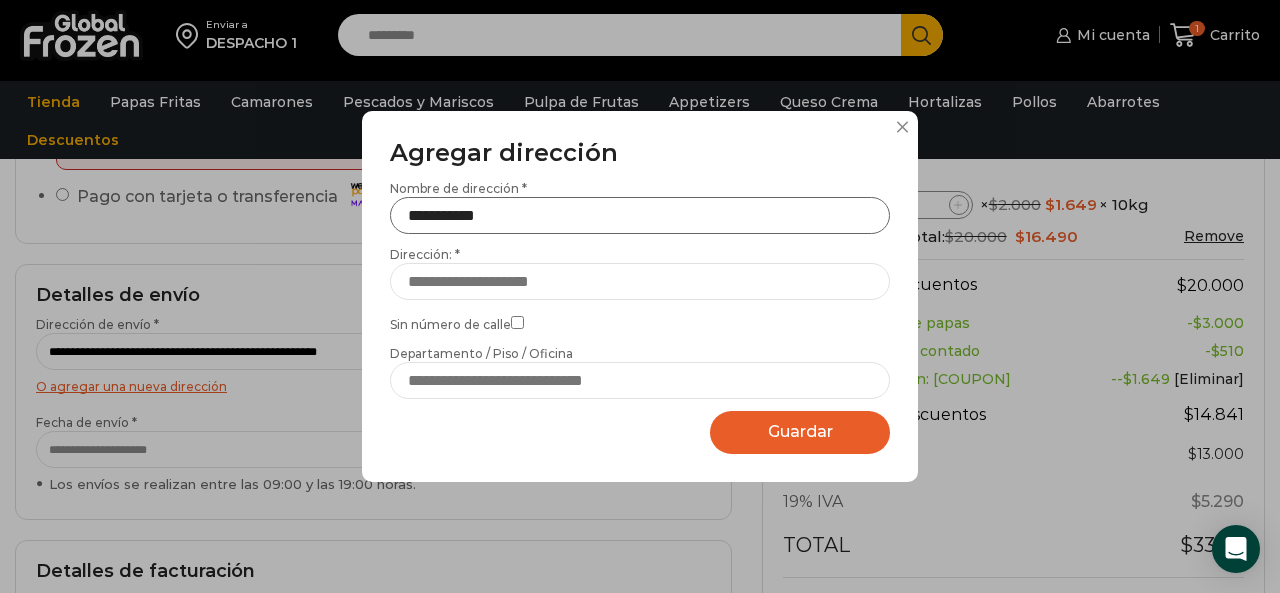 type on "**********" 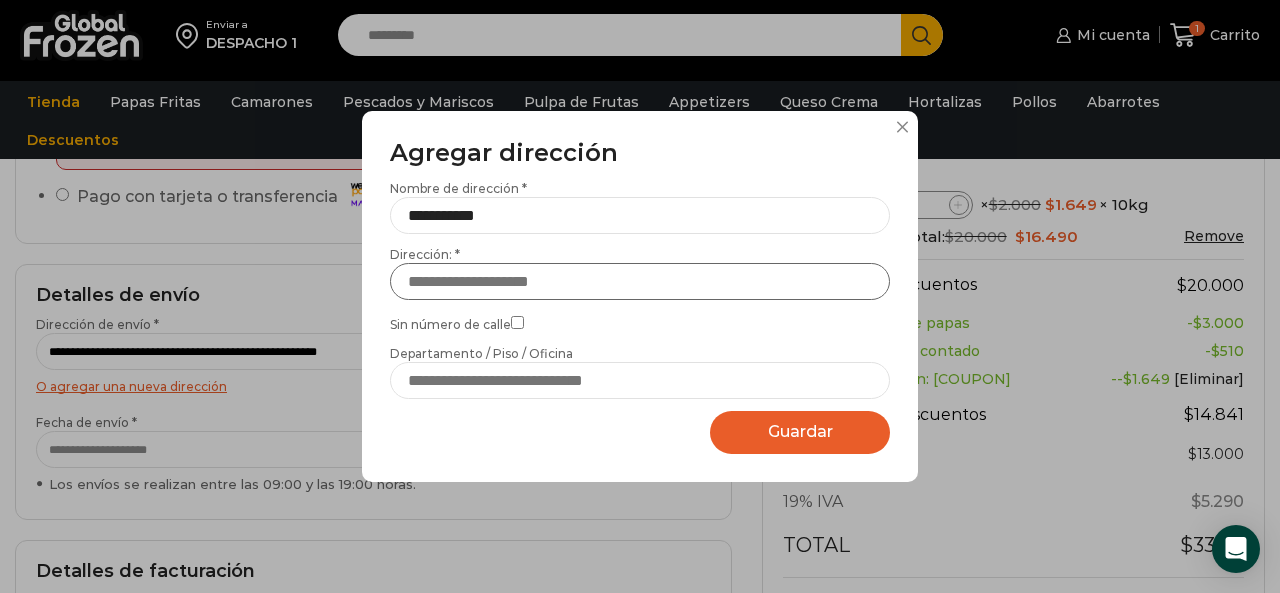 click on "Dirección: *" at bounding box center [640, 281] 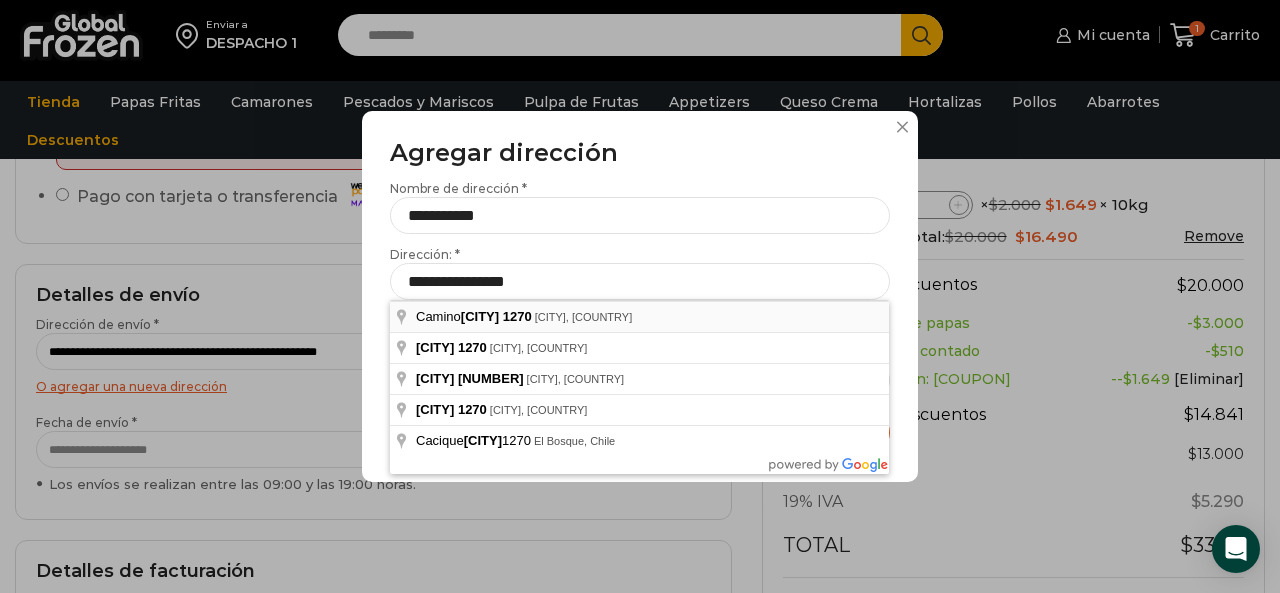 type on "**********" 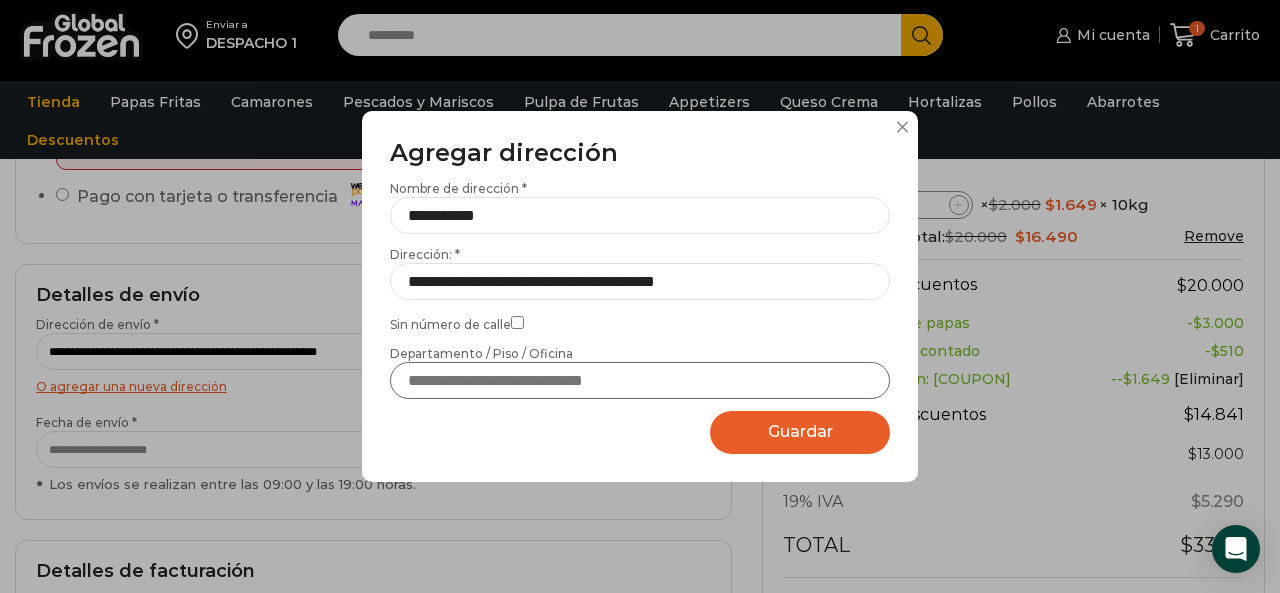 click on "Departamento / Piso / Oficina" at bounding box center [640, 380] 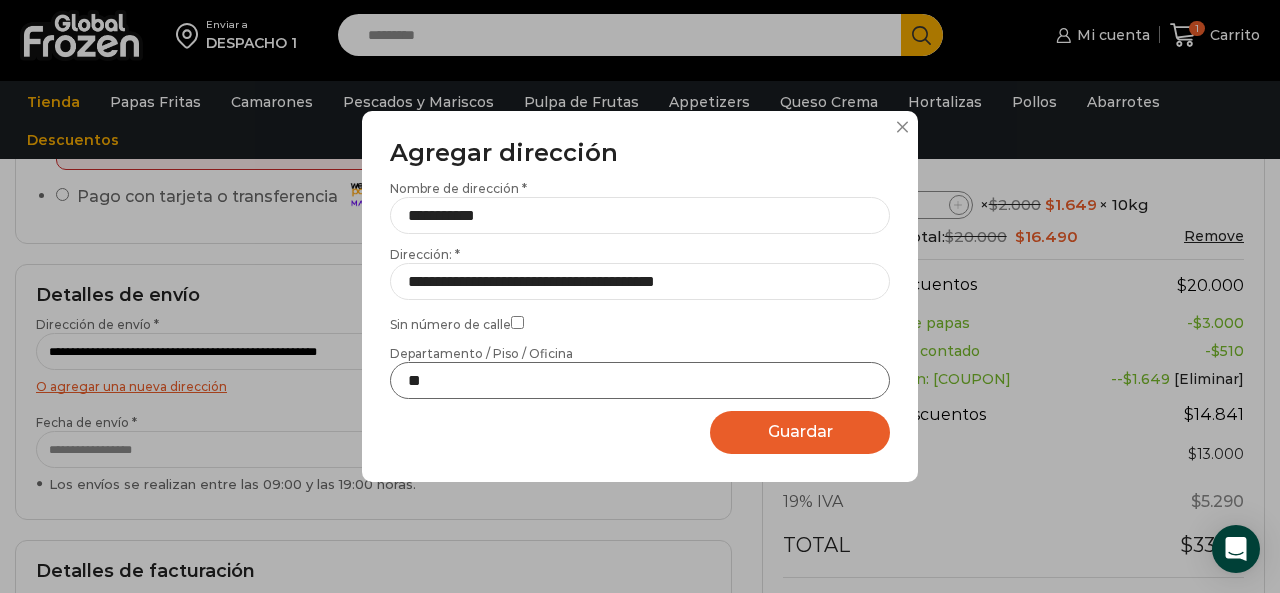 type on "**" 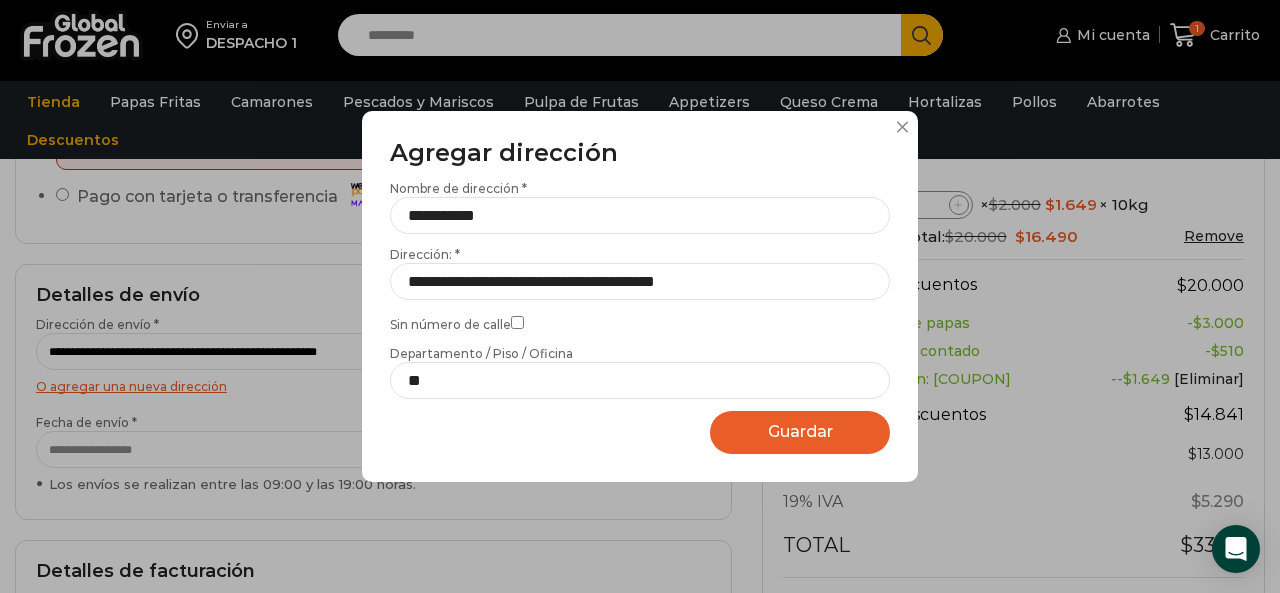 click on "Guardar" at bounding box center [800, 431] 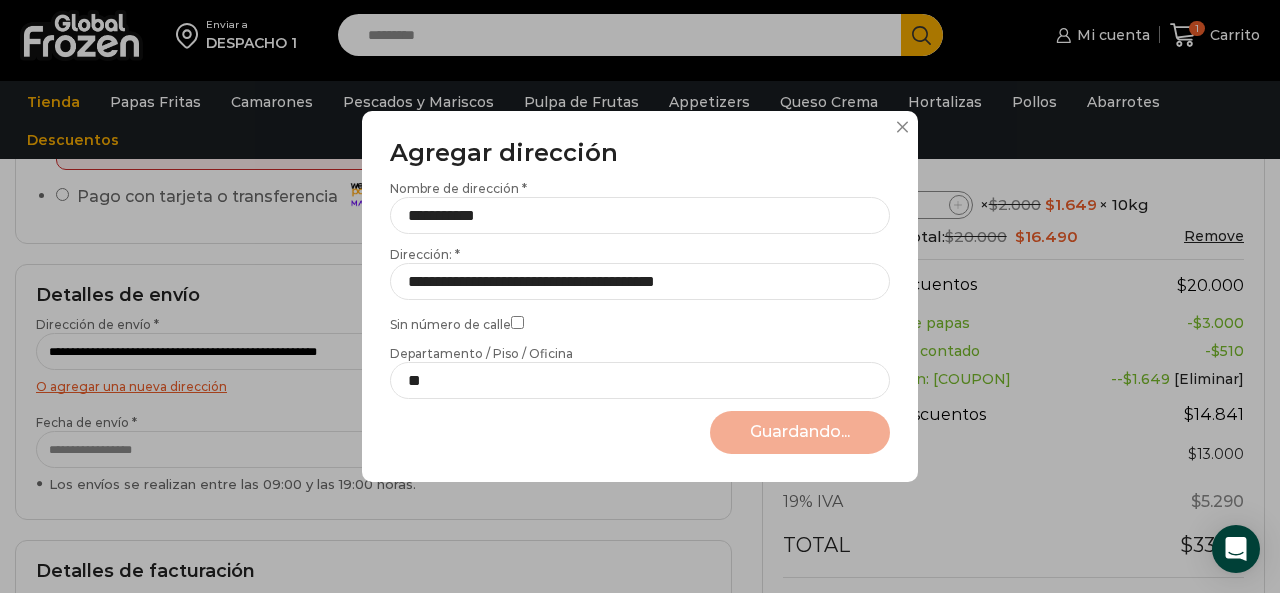 select on "*******" 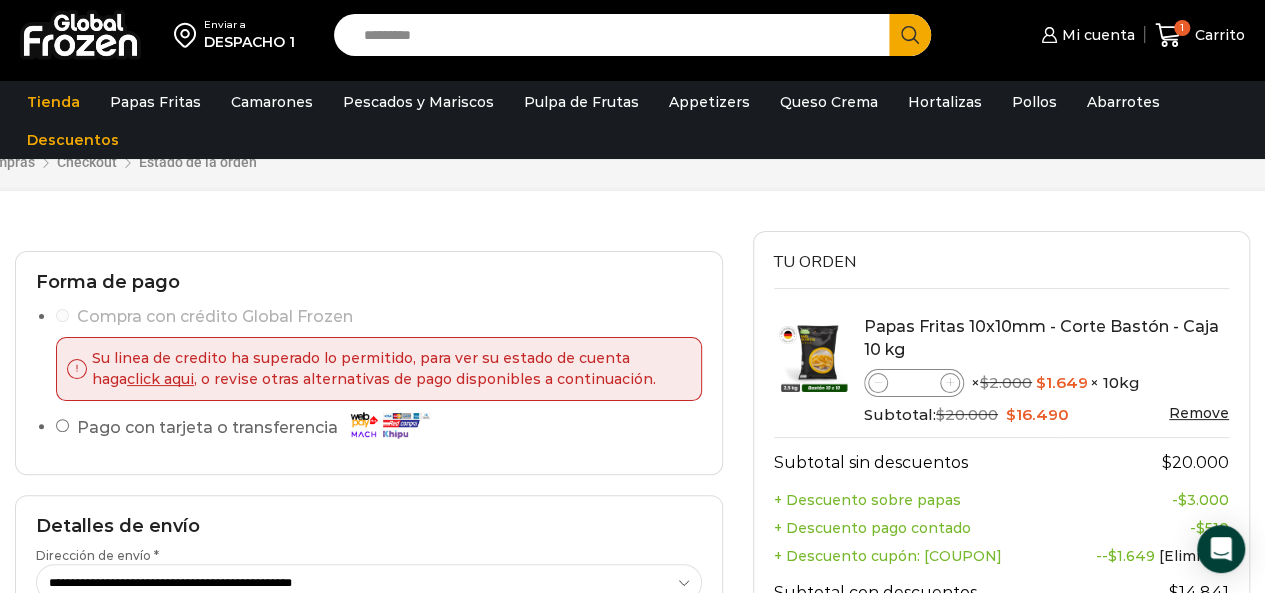scroll, scrollTop: 100, scrollLeft: 0, axis: vertical 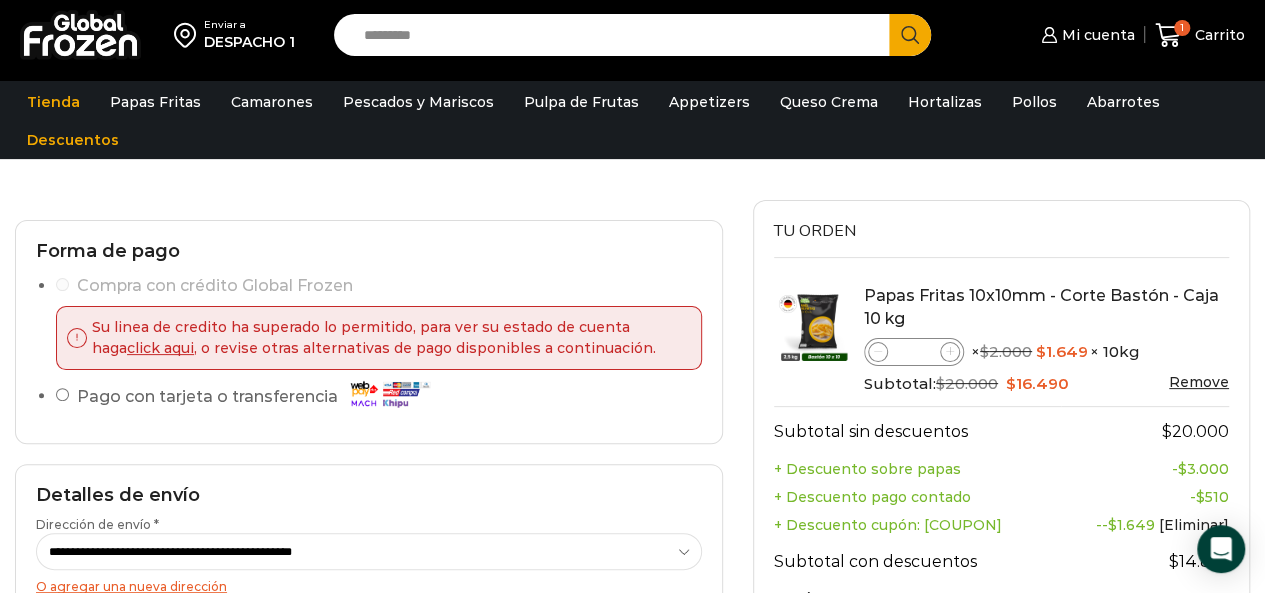 click on "*" at bounding box center (914, 352) 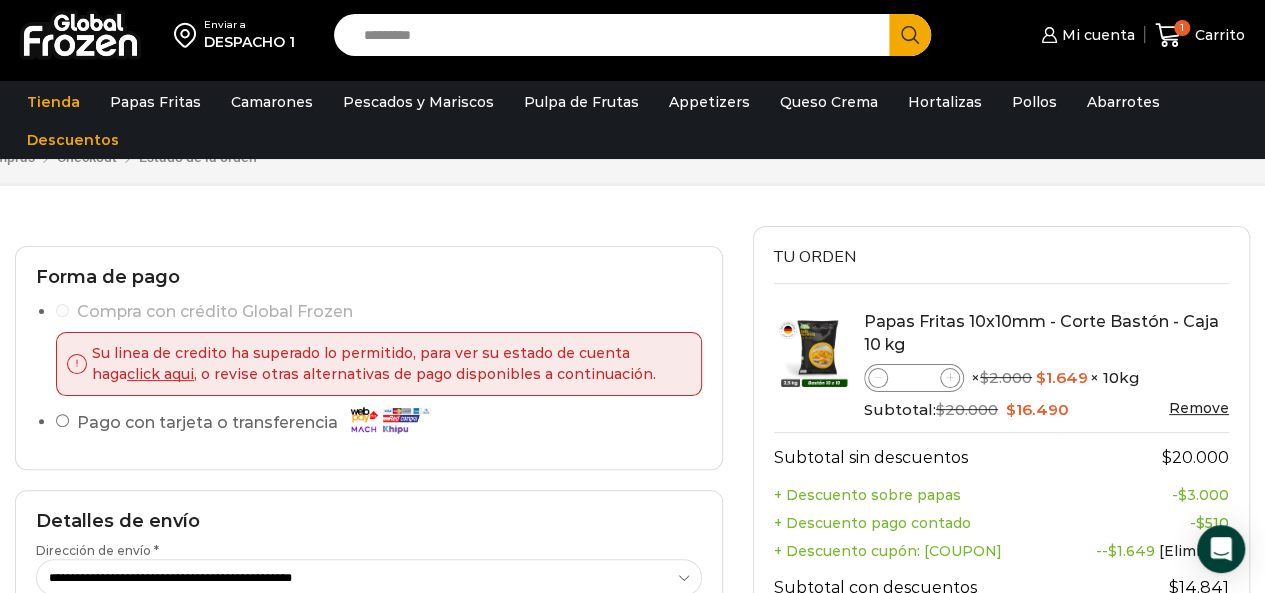 scroll, scrollTop: 0, scrollLeft: 0, axis: both 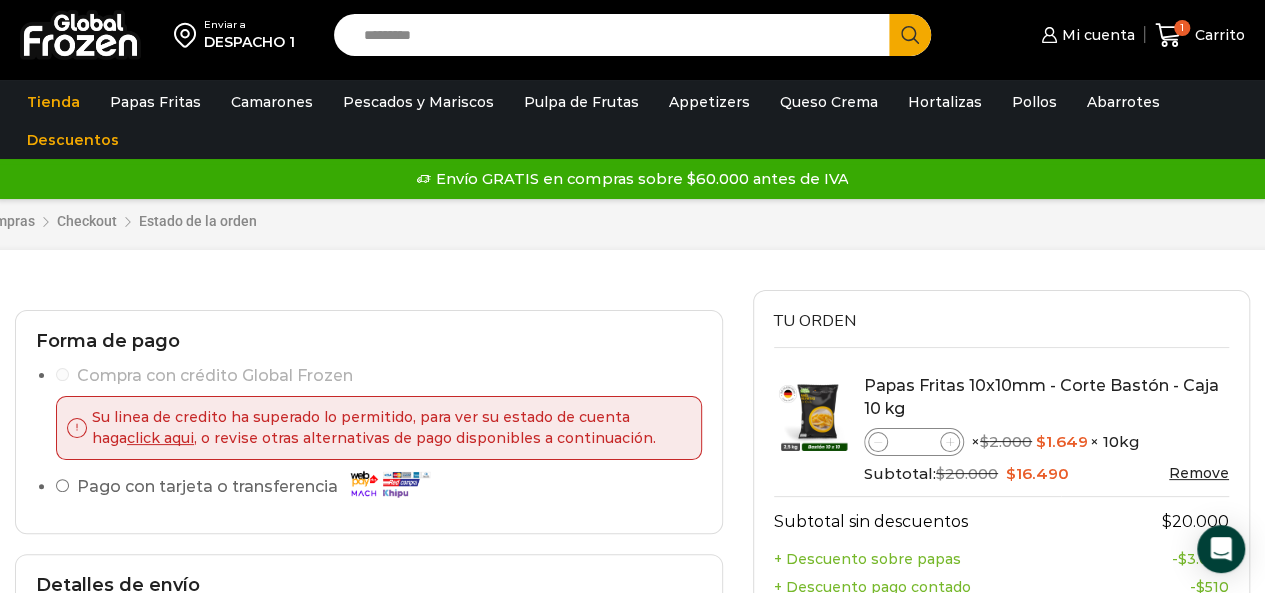 type on "*" 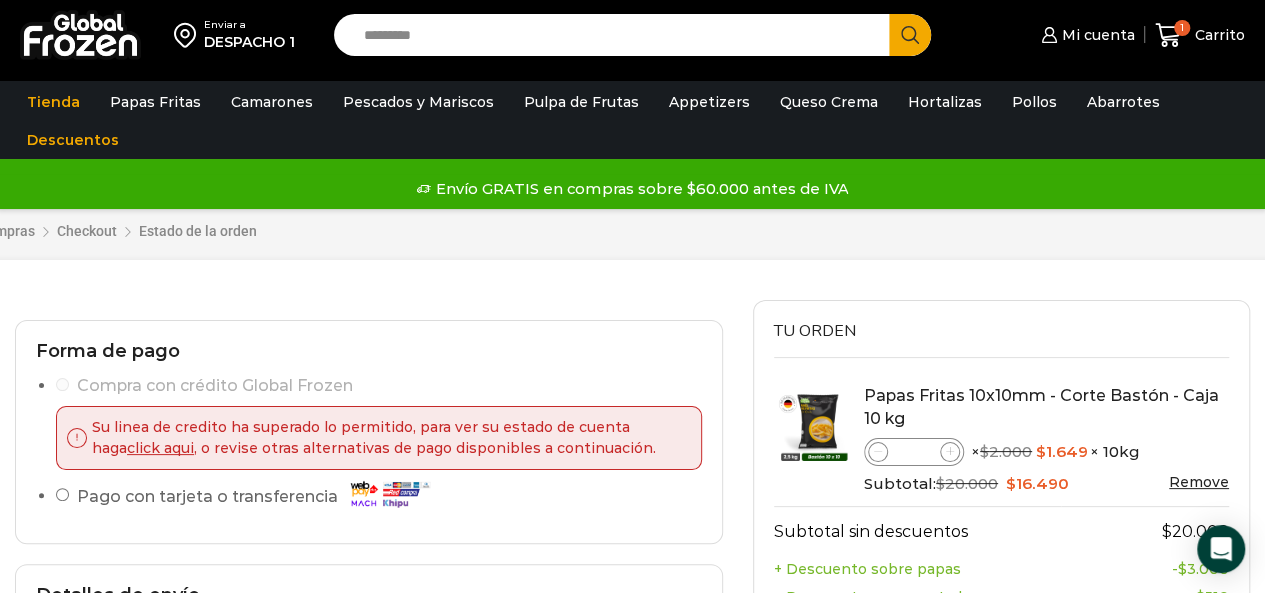 scroll, scrollTop: 100, scrollLeft: 0, axis: vertical 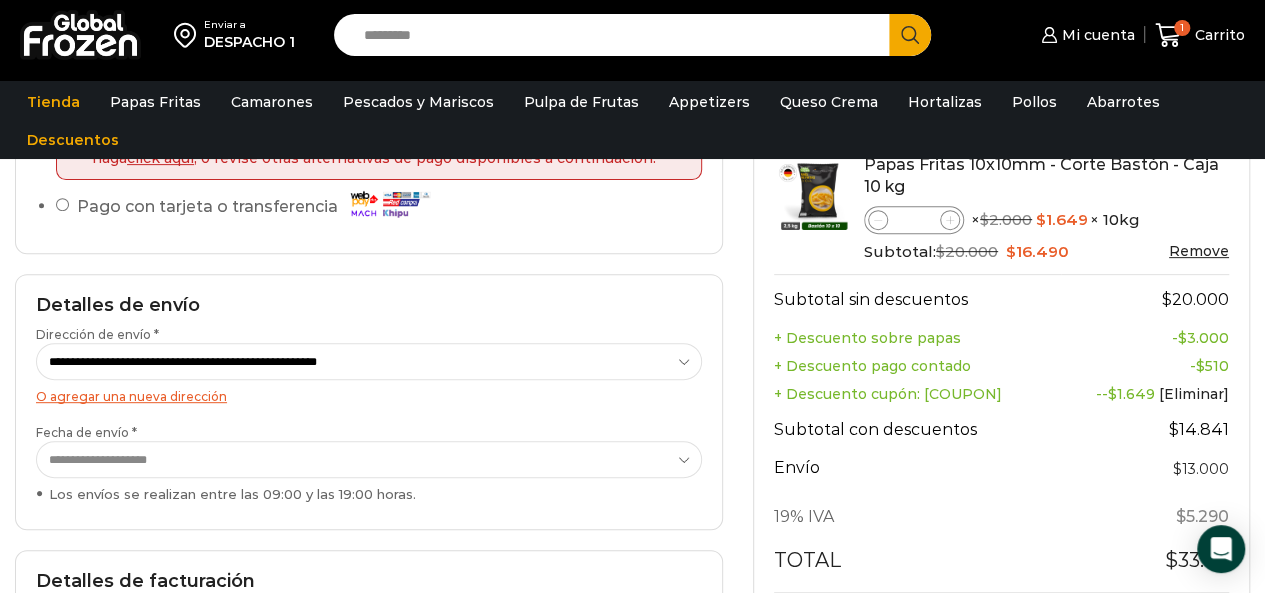click on "*" at bounding box center (914, 220) 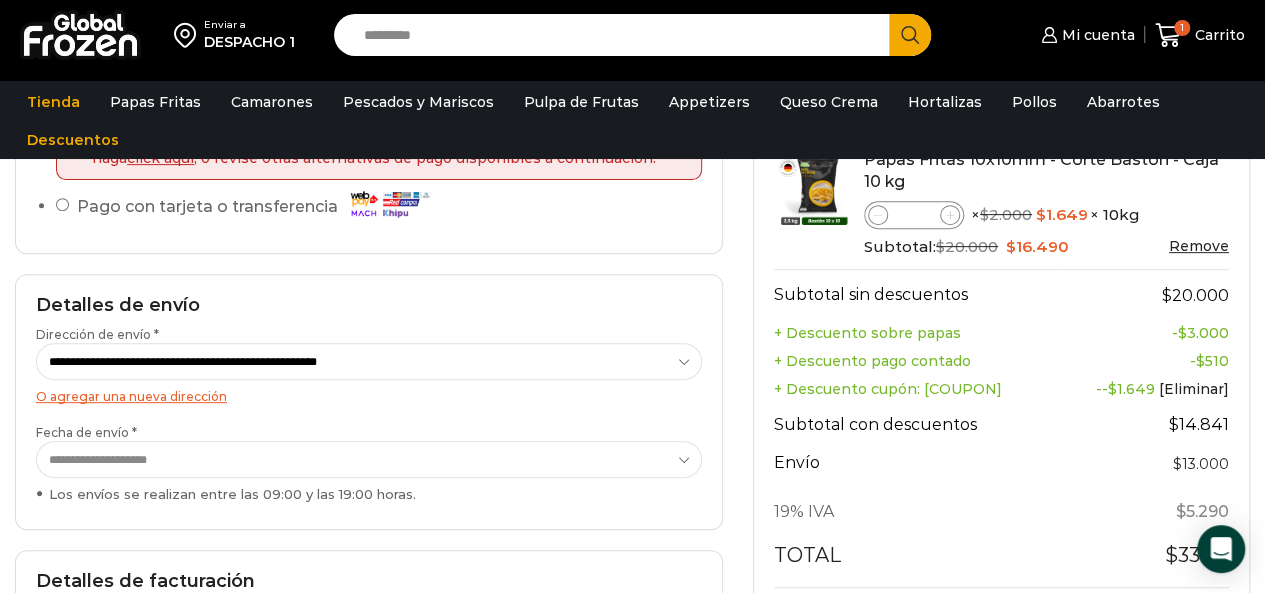 click on "$ 5.290" at bounding box center [1145, 512] 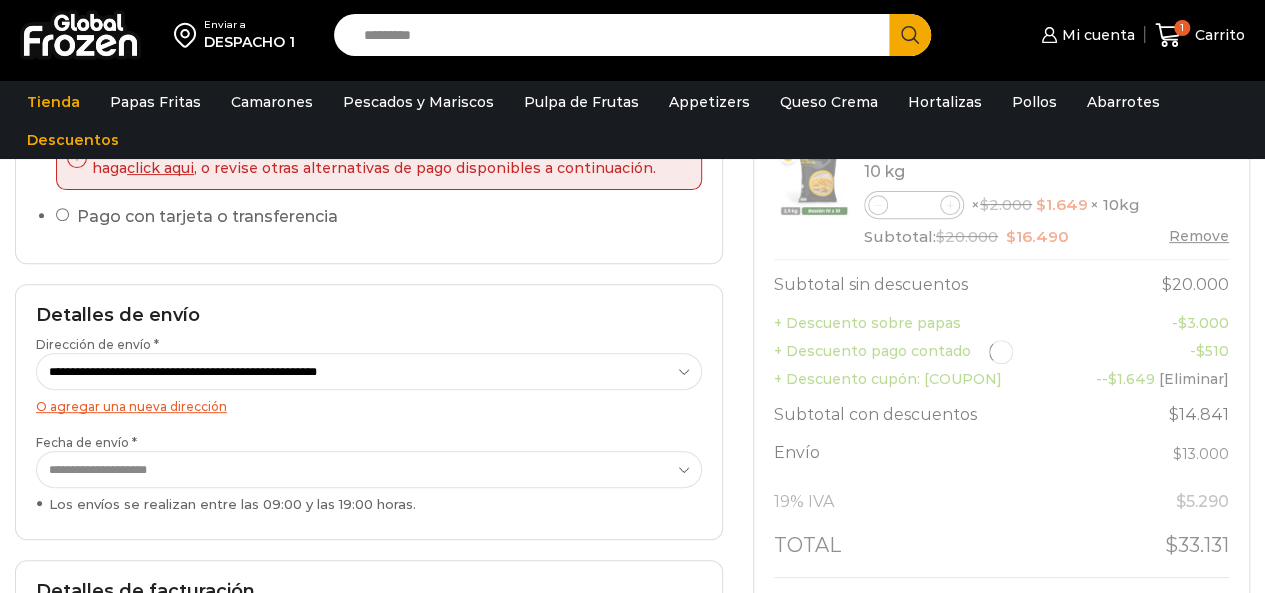 scroll, scrollTop: 280, scrollLeft: 0, axis: vertical 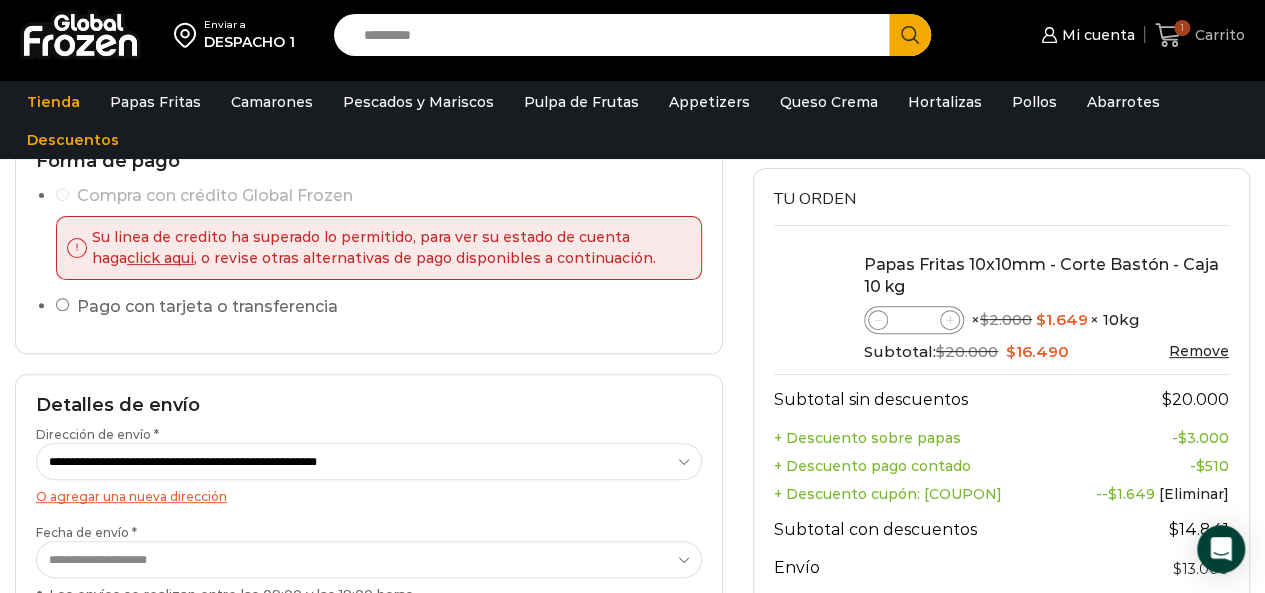 click on "Carrito" at bounding box center (1217, 35) 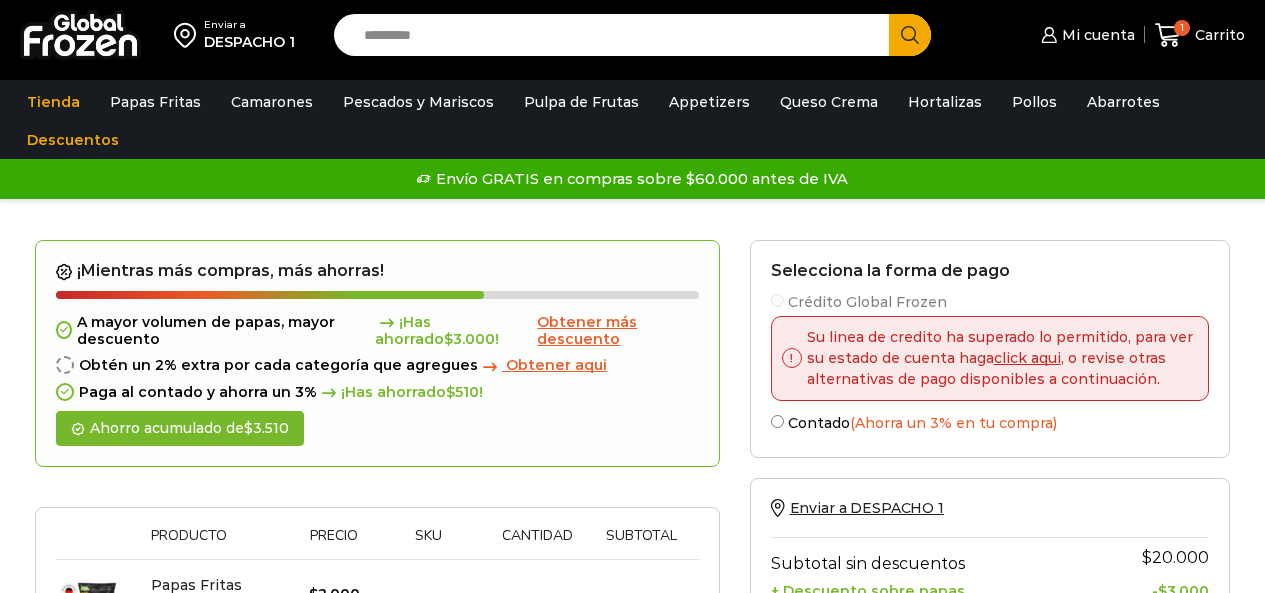 scroll, scrollTop: 0, scrollLeft: 0, axis: both 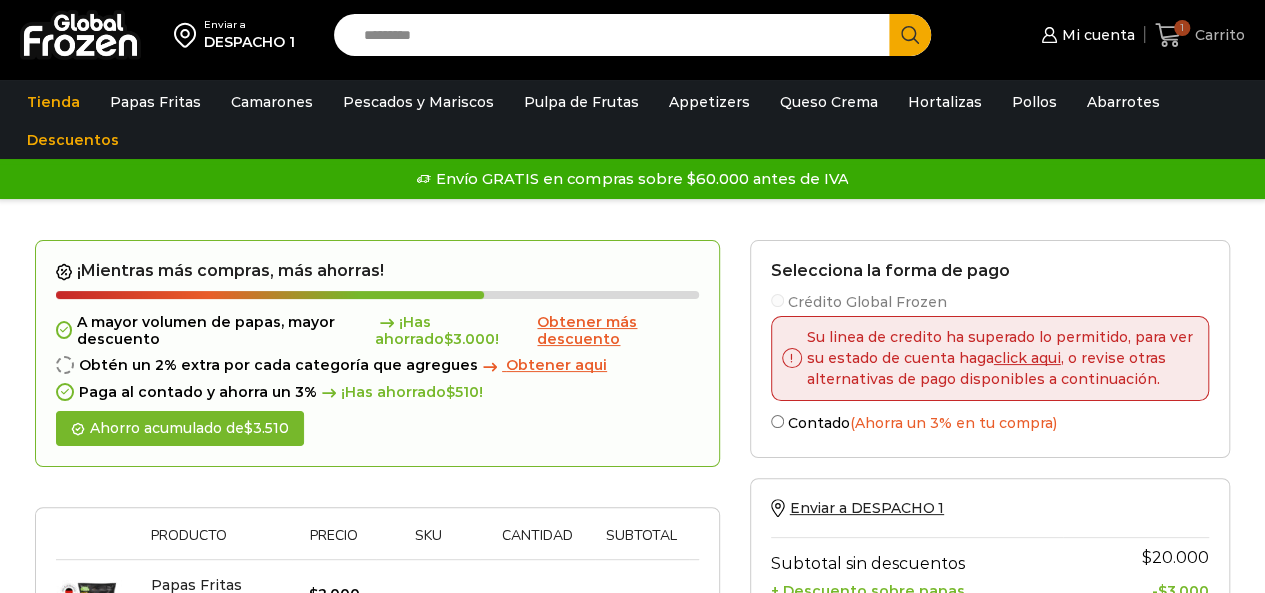 click on "1" at bounding box center (1172, 35) 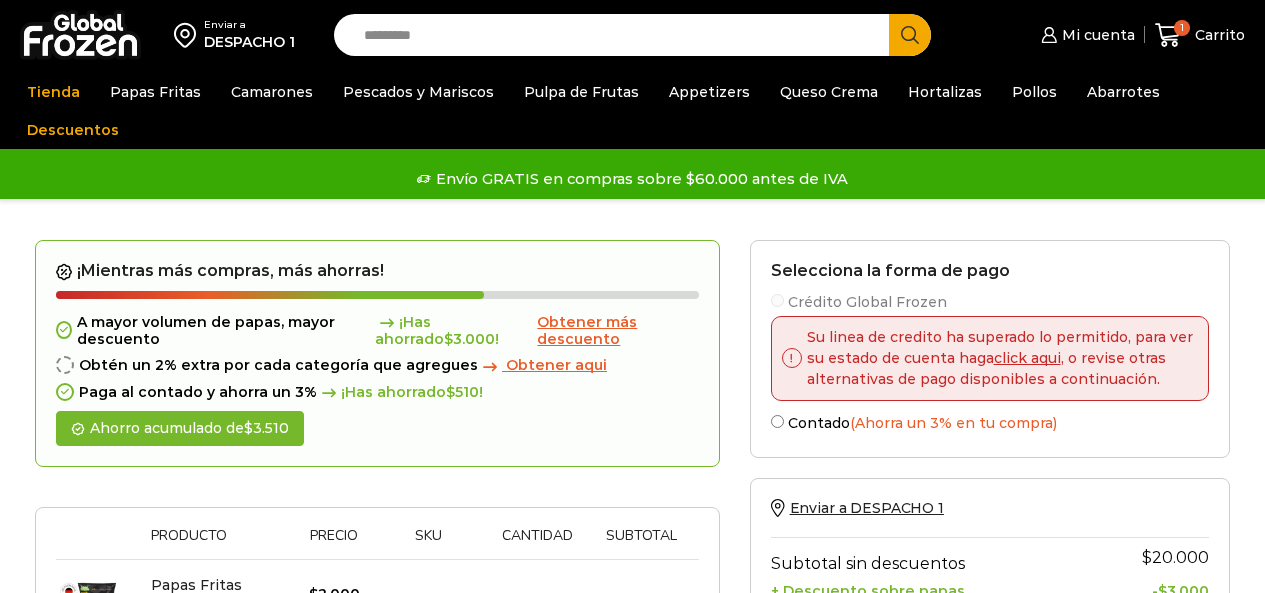 scroll, scrollTop: 0, scrollLeft: 0, axis: both 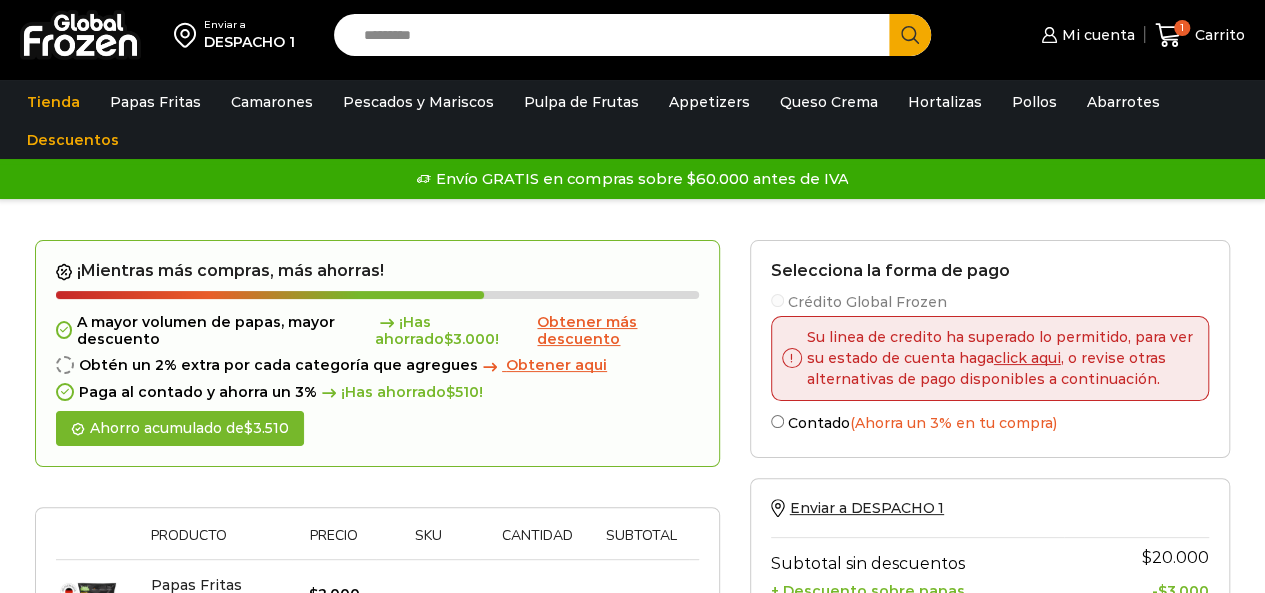 click on "Search input" at bounding box center (617, 35) 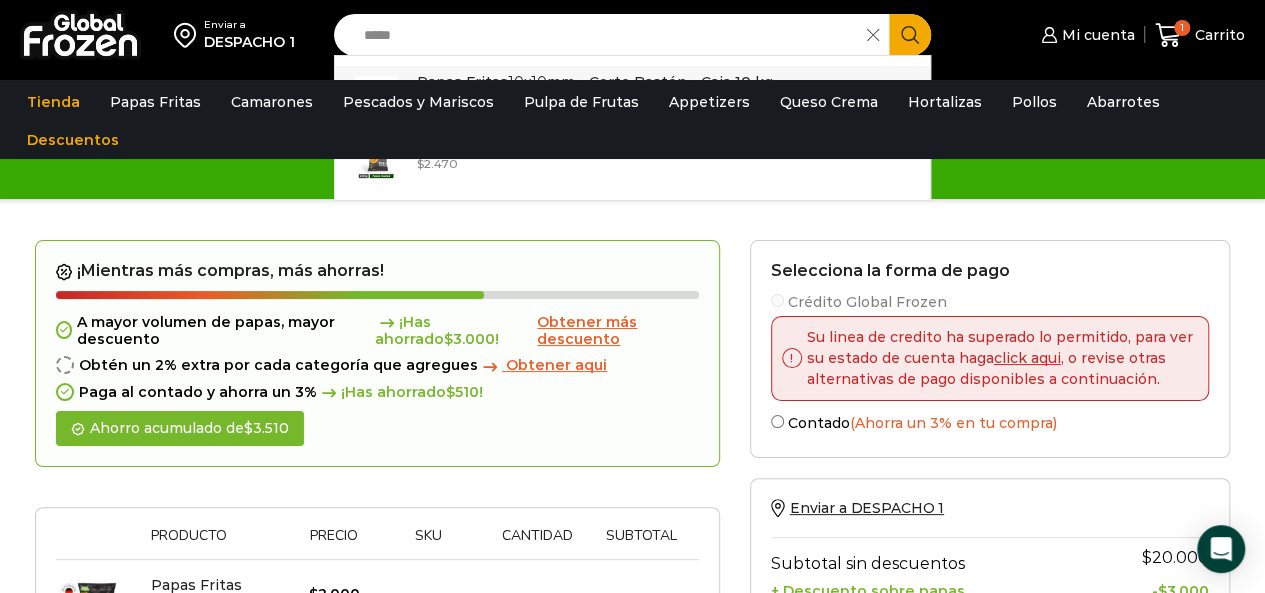 click on "Papas Fritas  10x10 mm - Corte Bastón - Caja 10 kg" at bounding box center [595, 82] 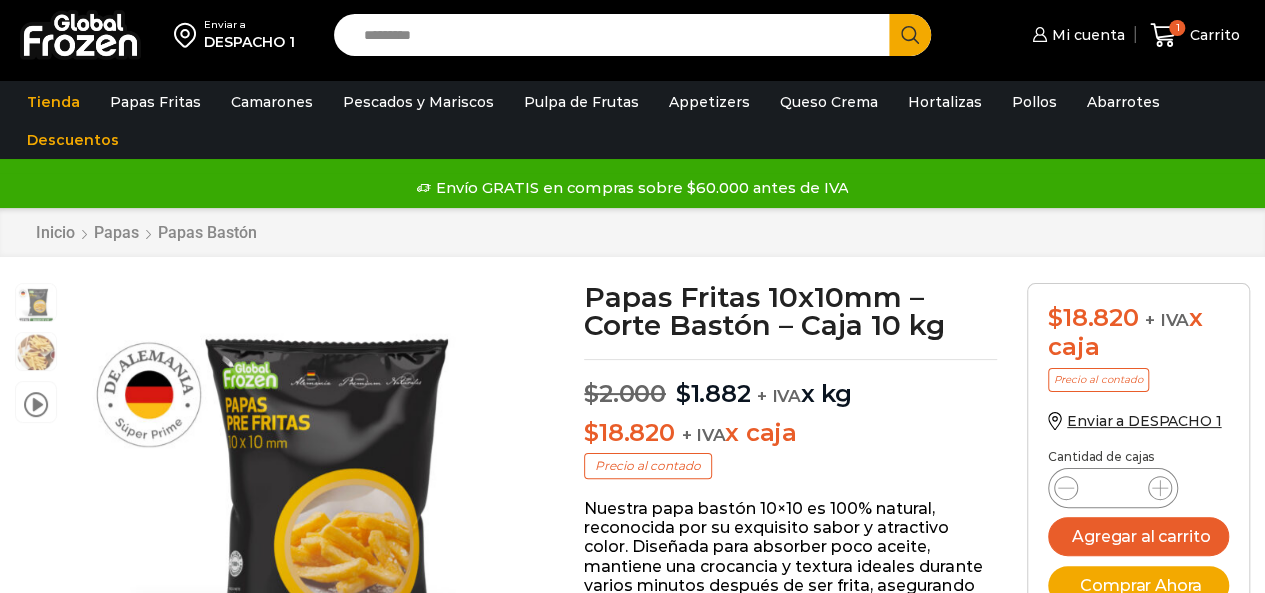 click on "*" at bounding box center [1113, 488] 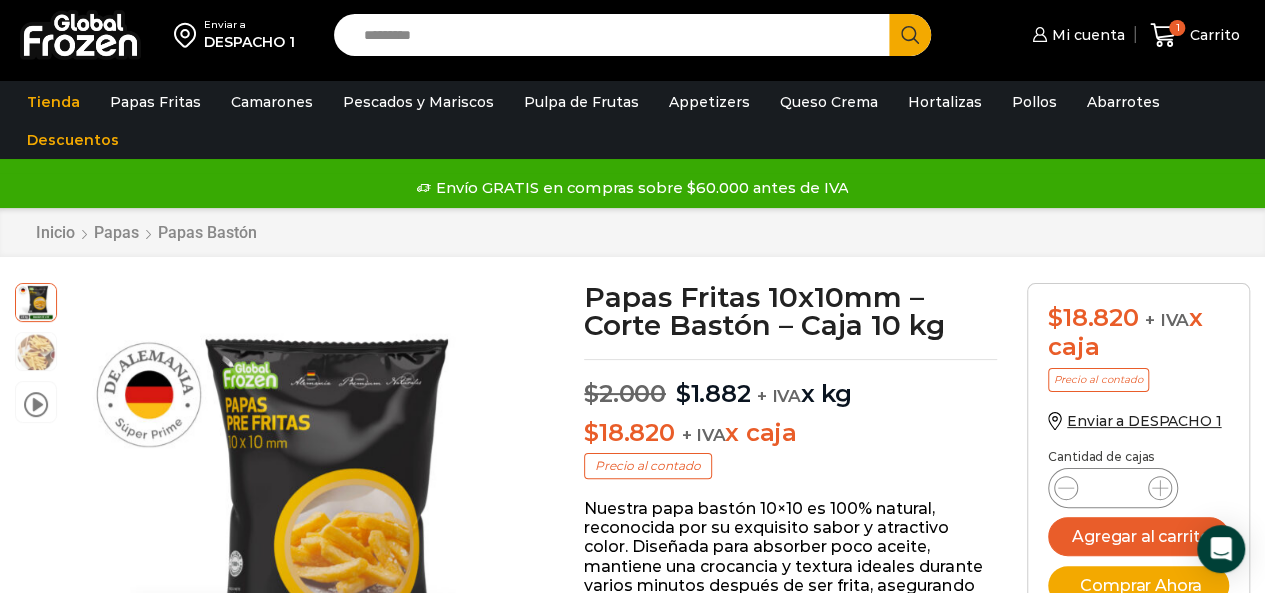 scroll, scrollTop: 0, scrollLeft: 0, axis: both 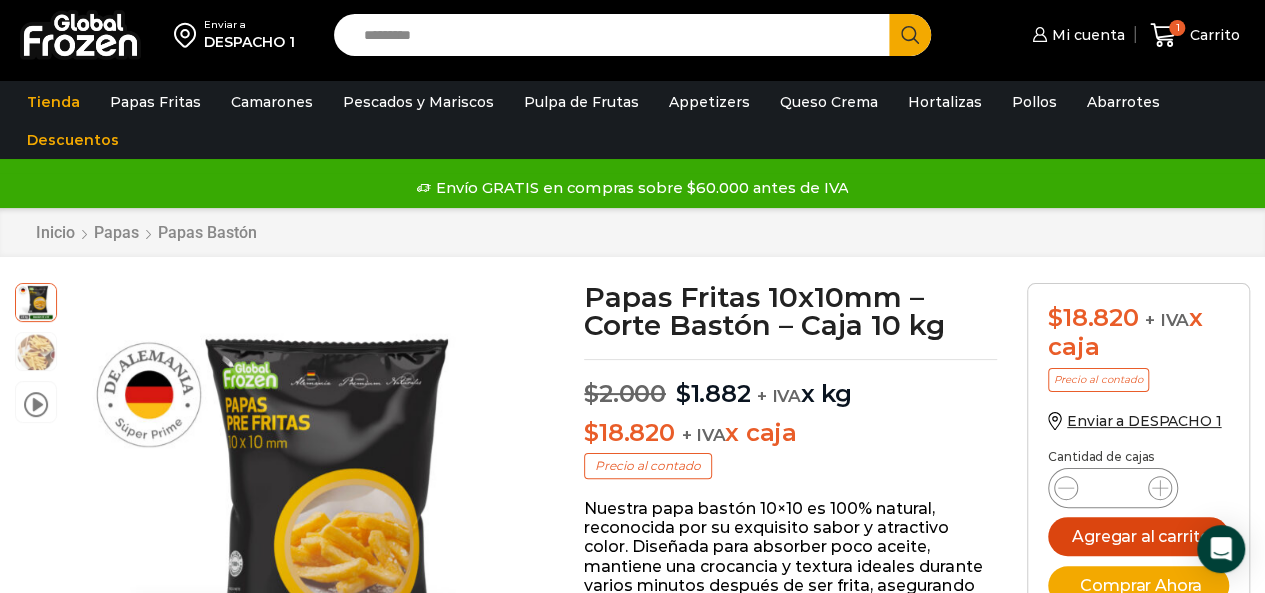 type on "*" 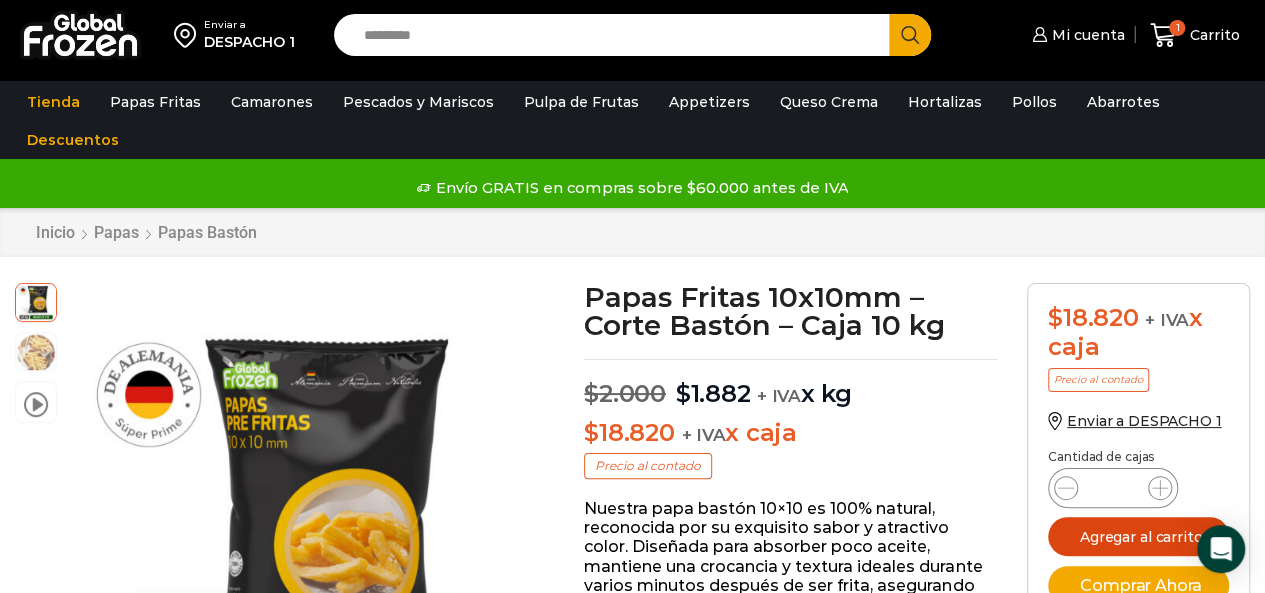 click on "Agregar al carrito" at bounding box center [1138, 536] 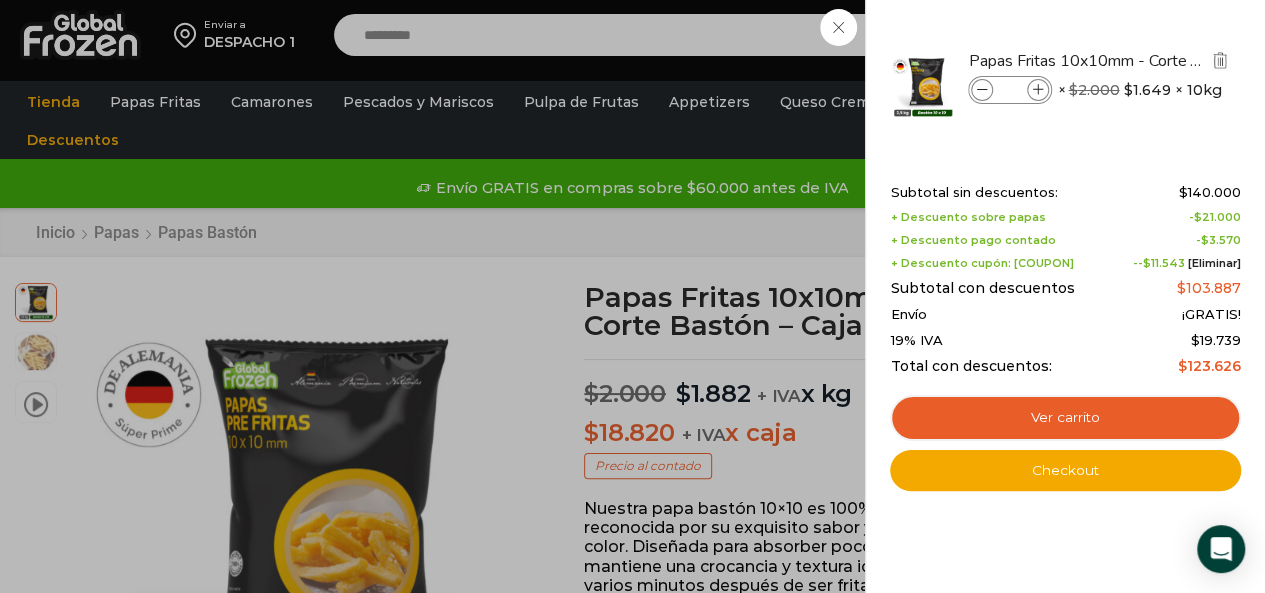 click at bounding box center [982, 90] 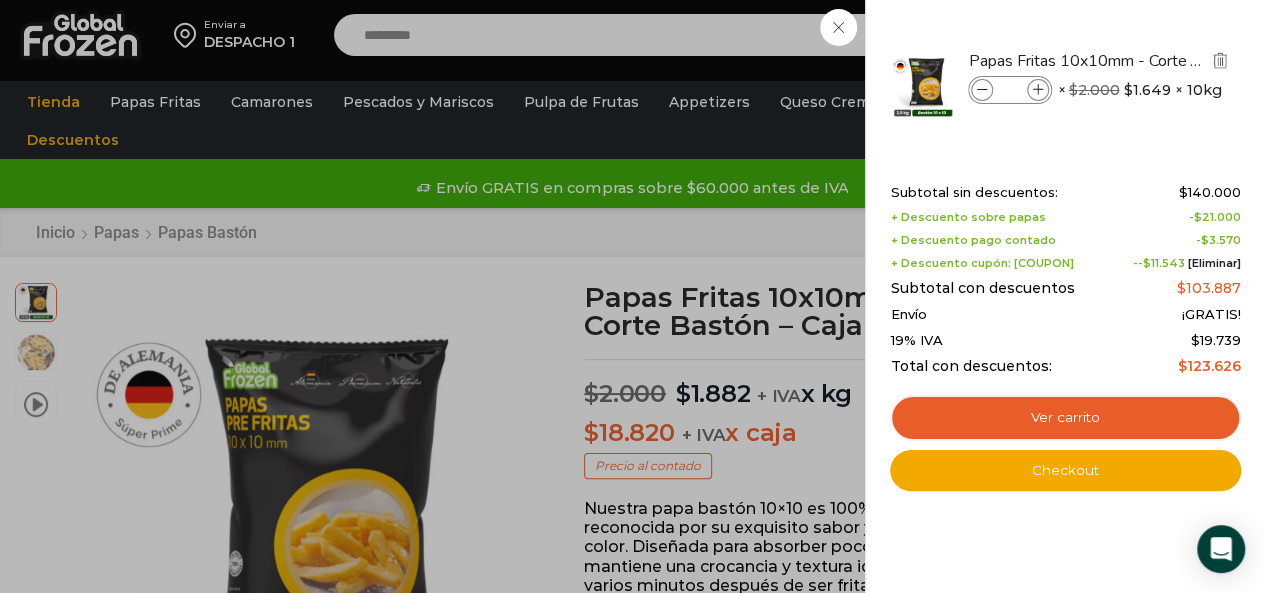 type on "*" 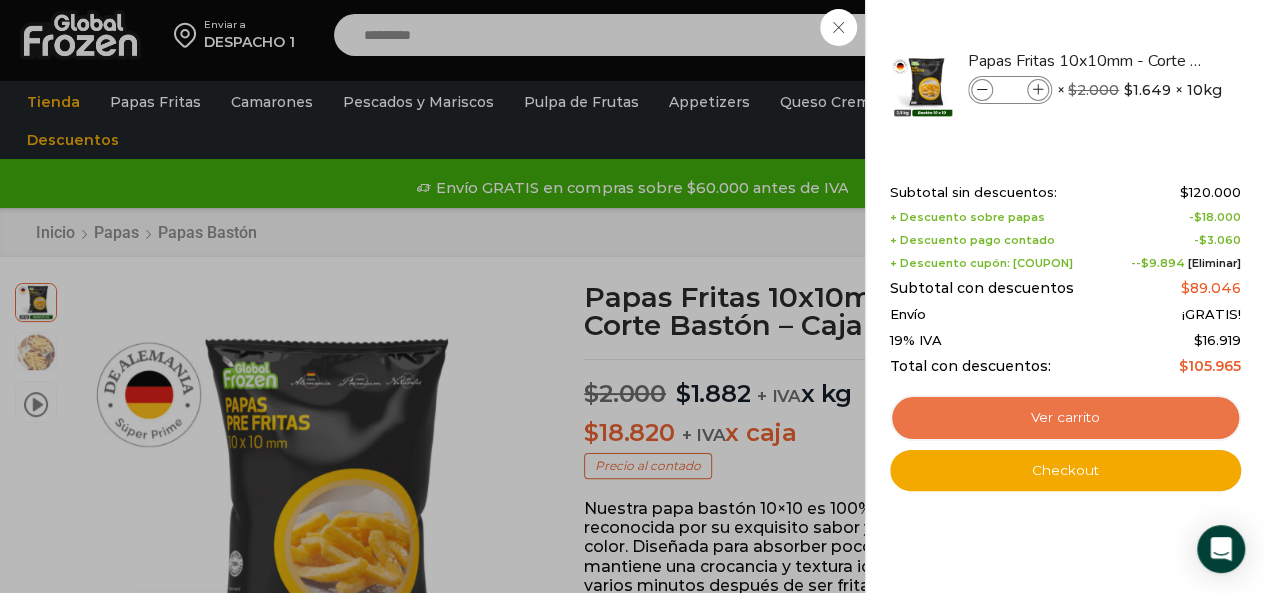 click on "Ver carrito" at bounding box center (1065, 418) 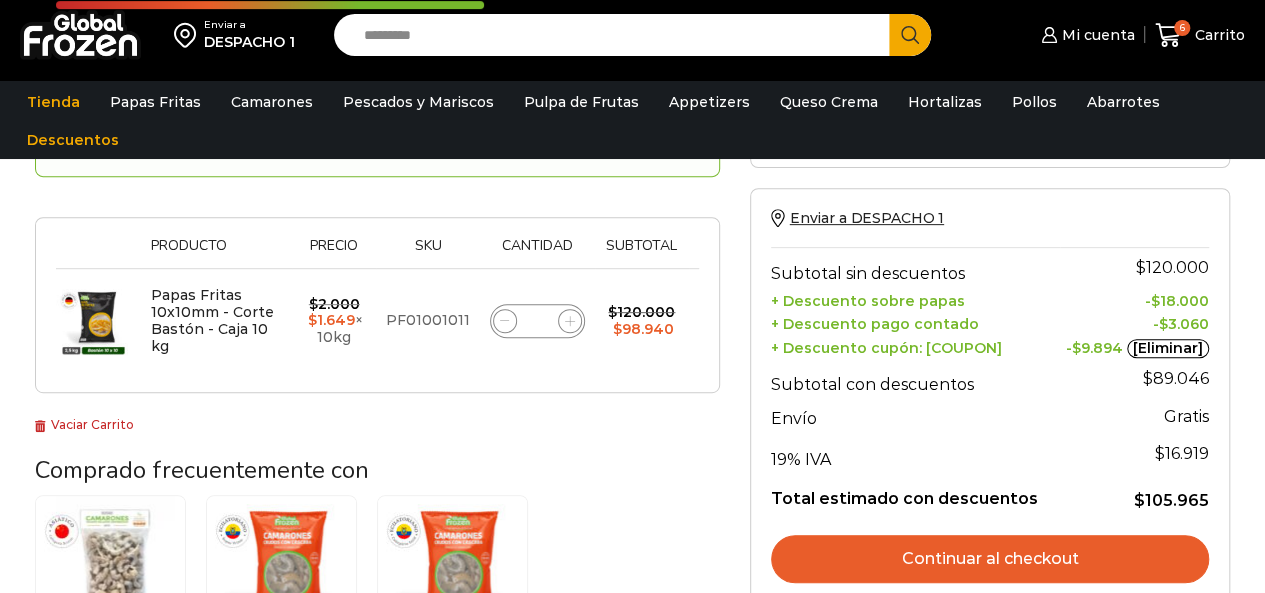 scroll, scrollTop: 600, scrollLeft: 0, axis: vertical 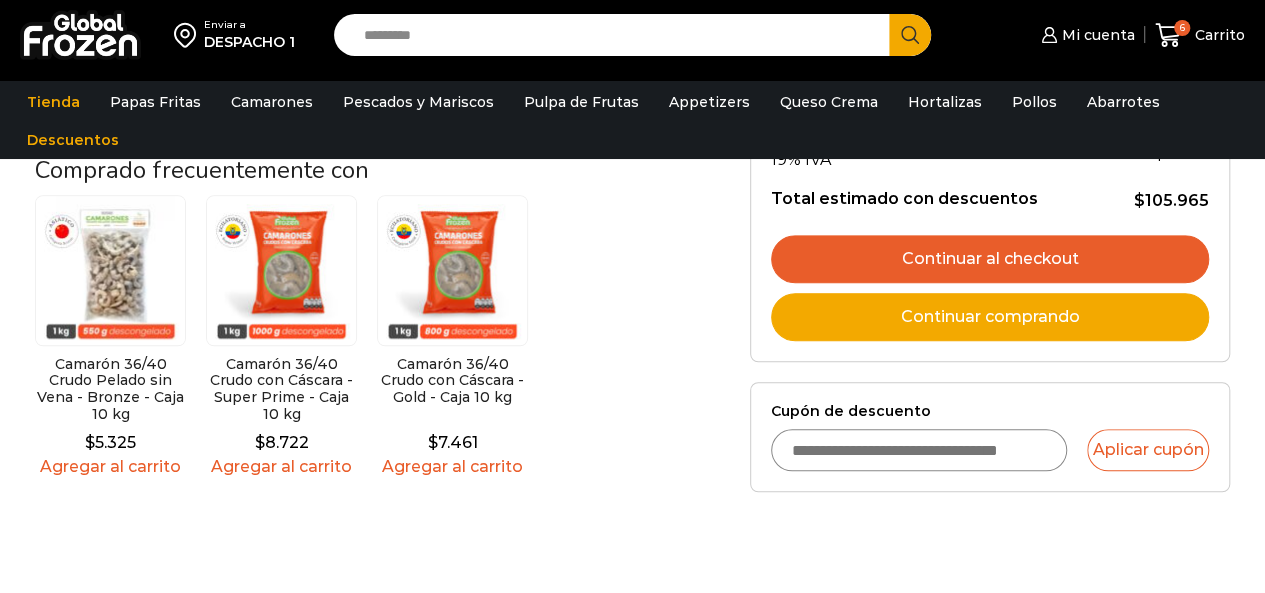 click on "Continuar al checkout" at bounding box center [990, 259] 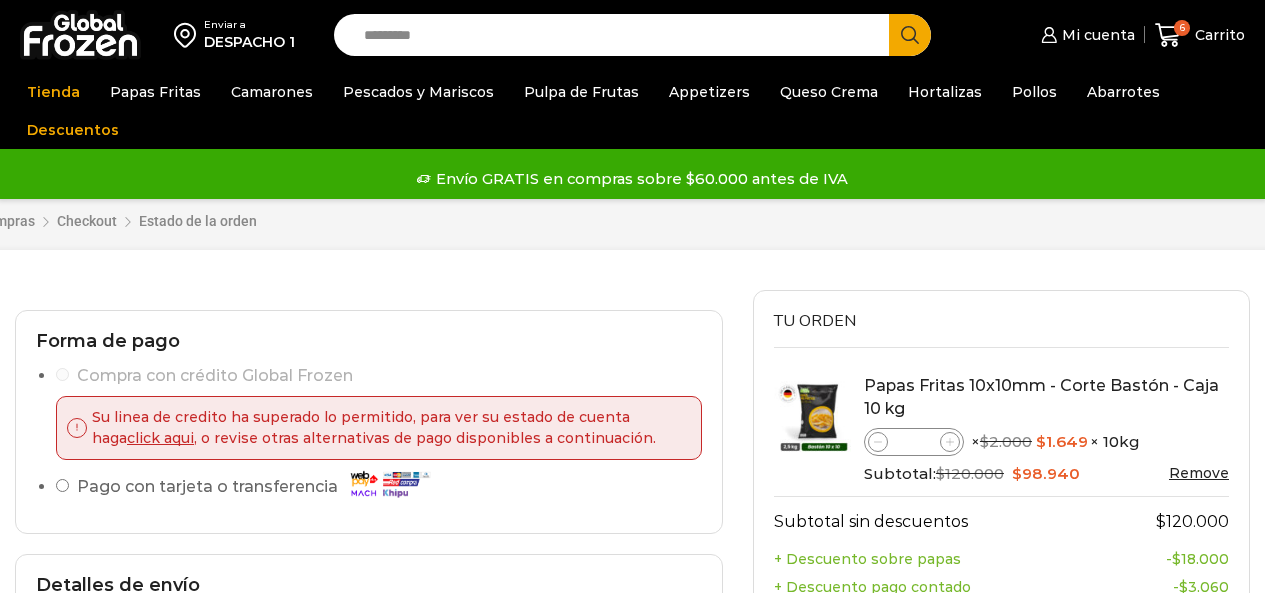 scroll, scrollTop: 0, scrollLeft: 0, axis: both 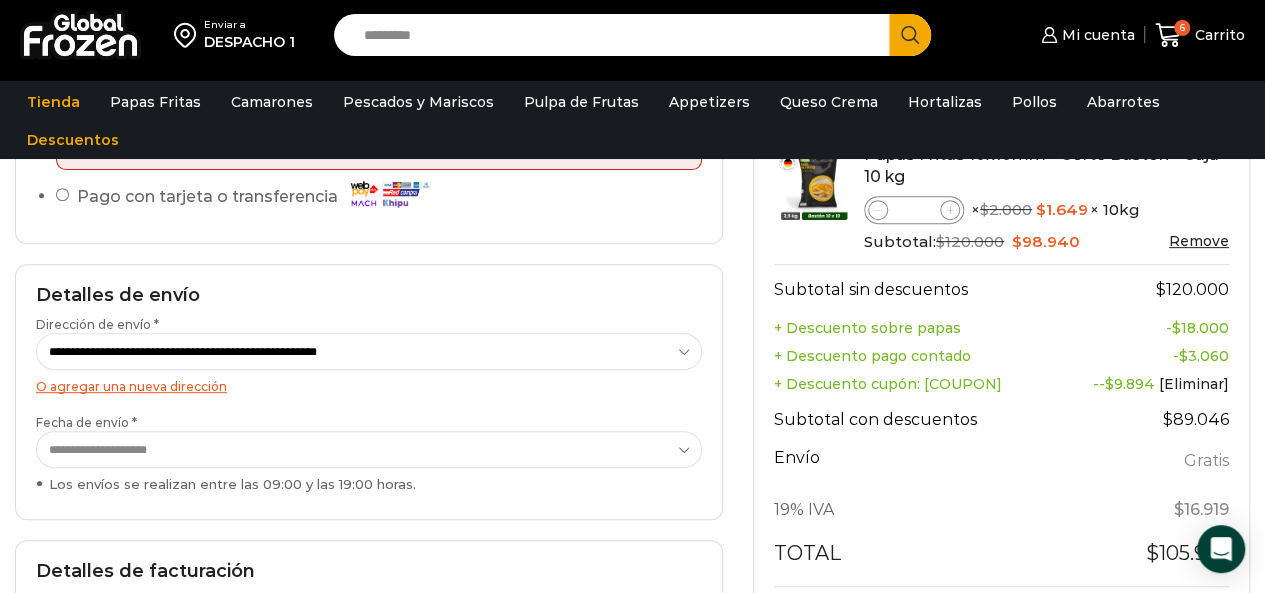 click on "O agregar una nueva dirección" at bounding box center [131, 386] 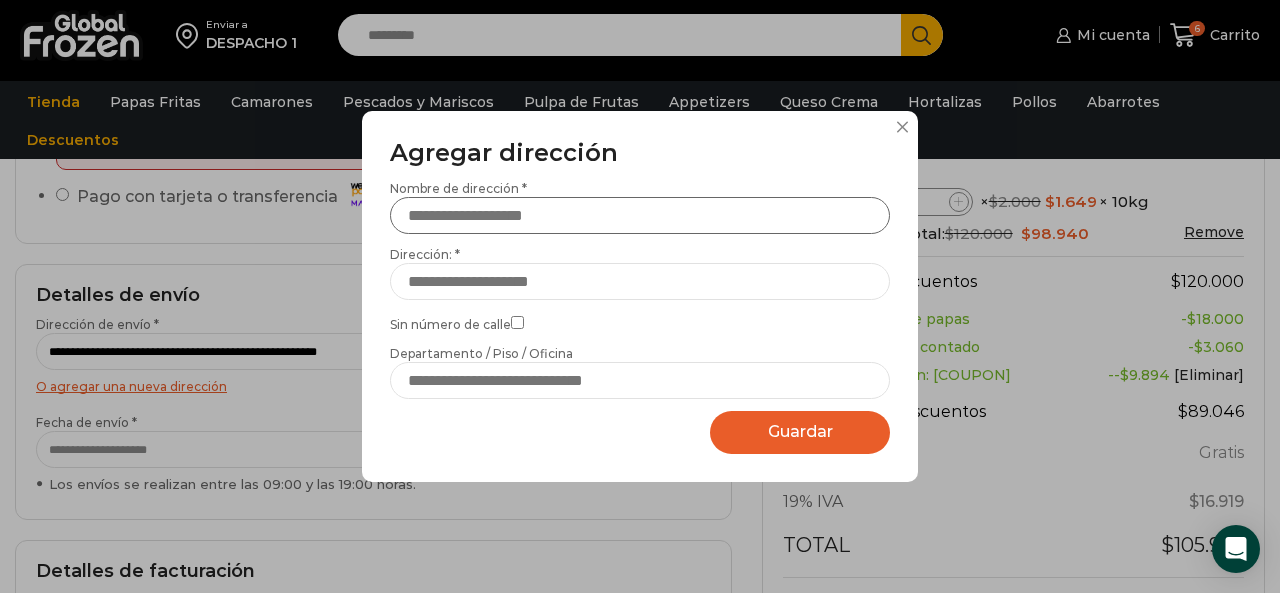 click on "Nombre de dirección *" at bounding box center (640, 215) 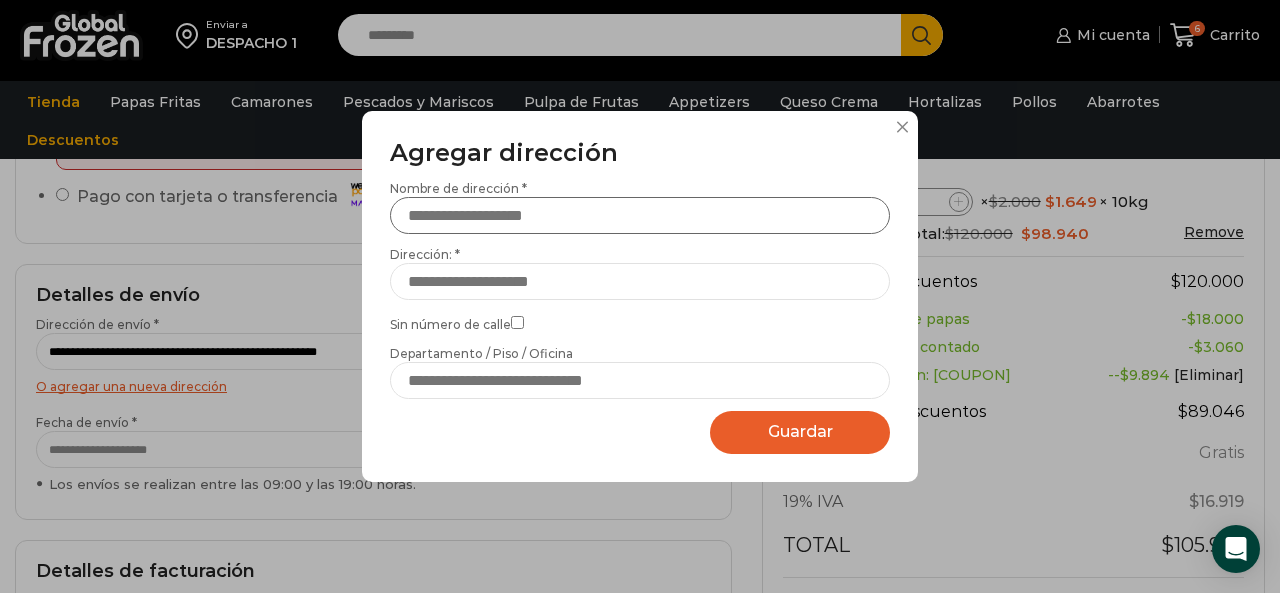 click on "Nombre de dirección *" at bounding box center [640, 215] 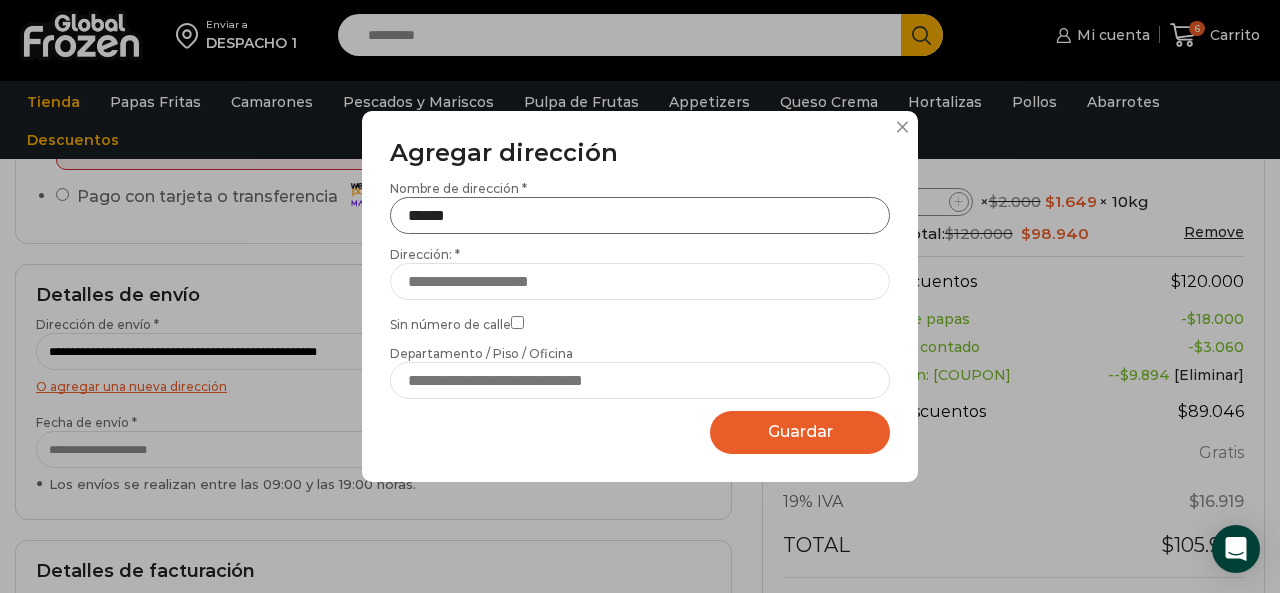 type on "******" 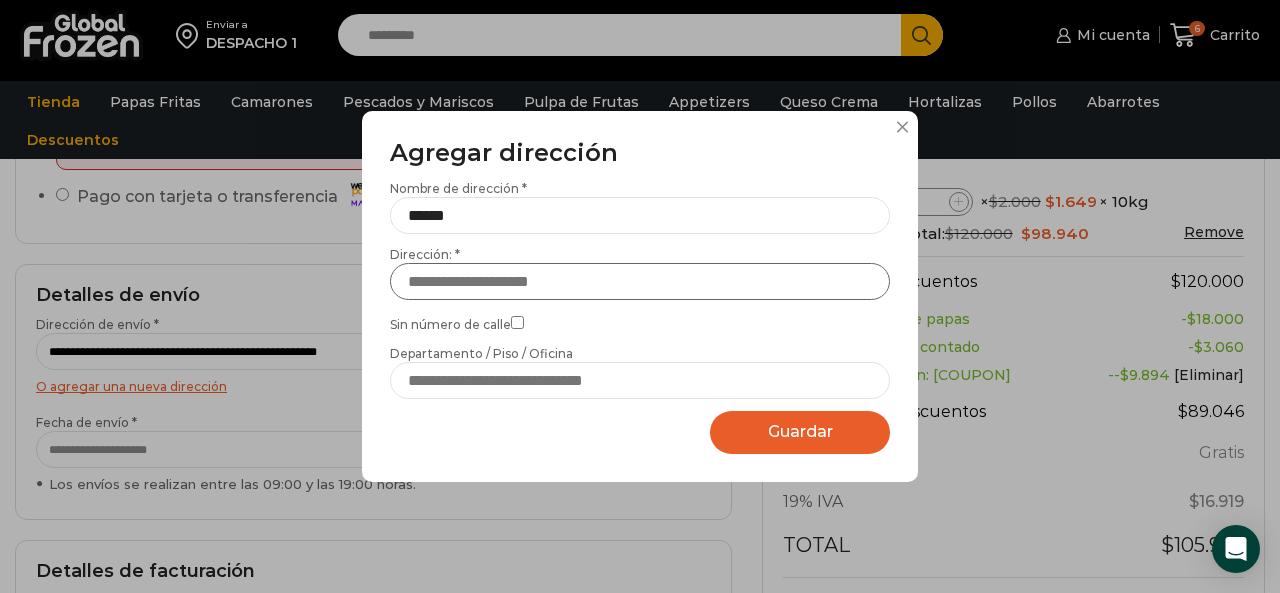 click on "Dirección: *" at bounding box center [640, 281] 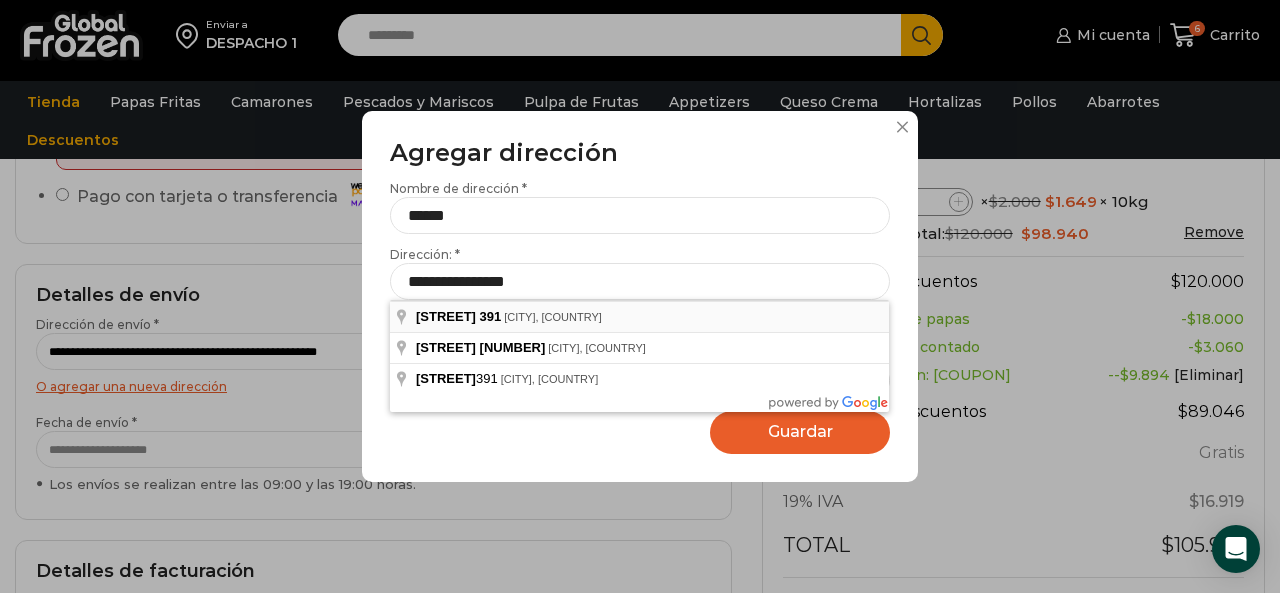 type on "**********" 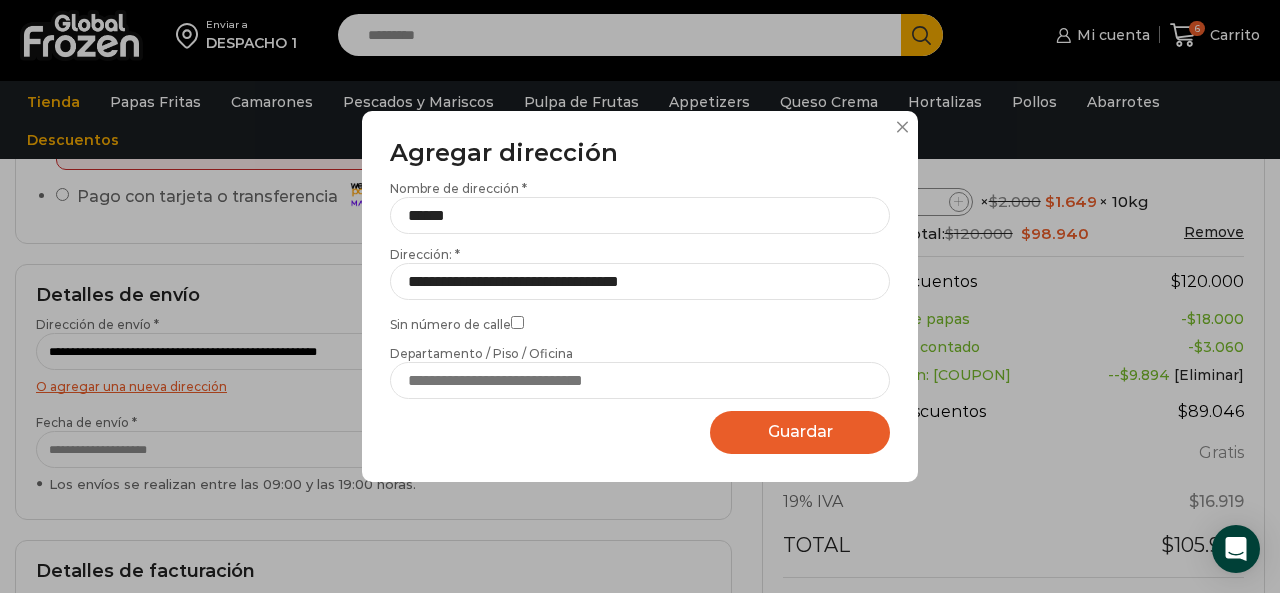 click on "Guardar" at bounding box center [800, 431] 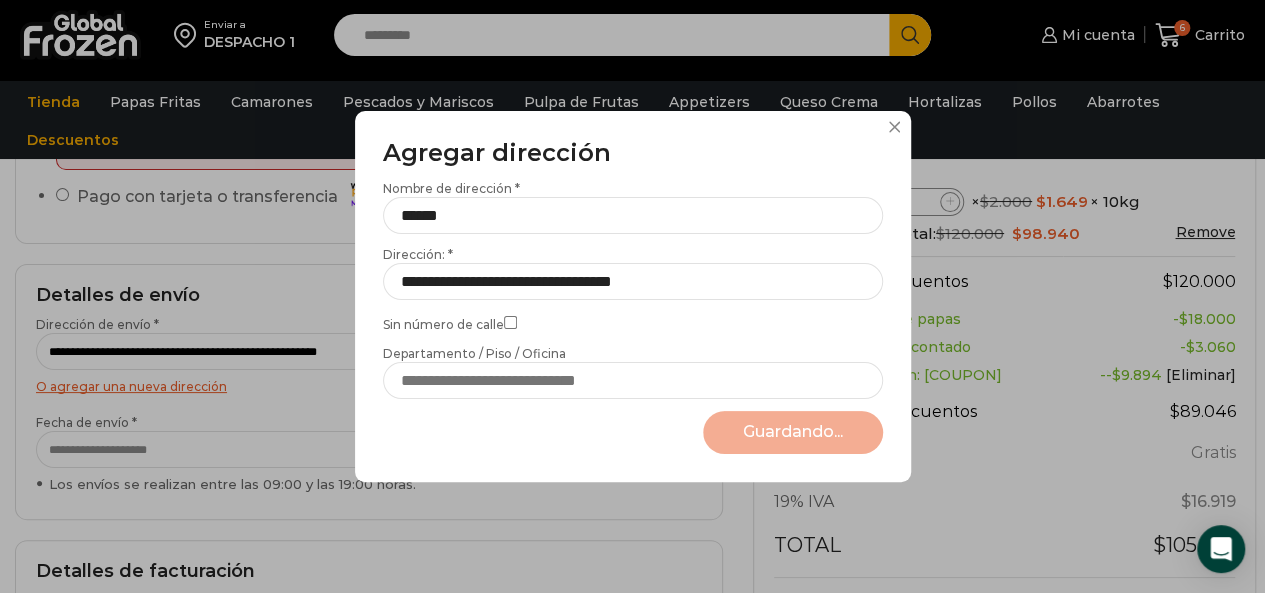 select on "*******" 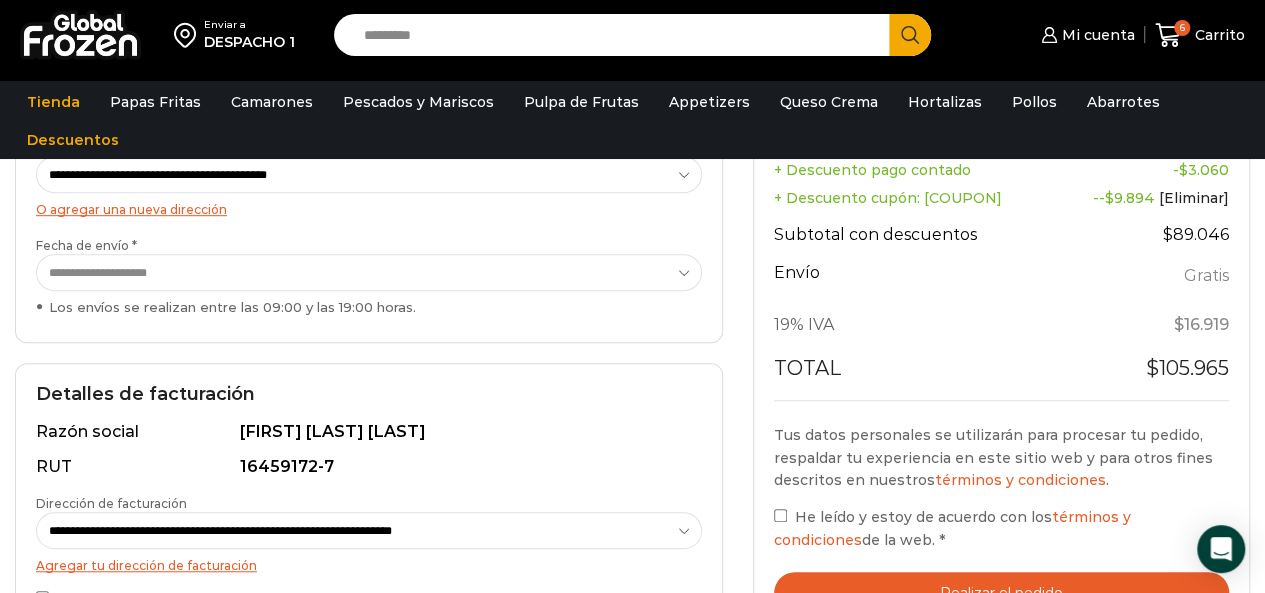 scroll, scrollTop: 600, scrollLeft: 0, axis: vertical 